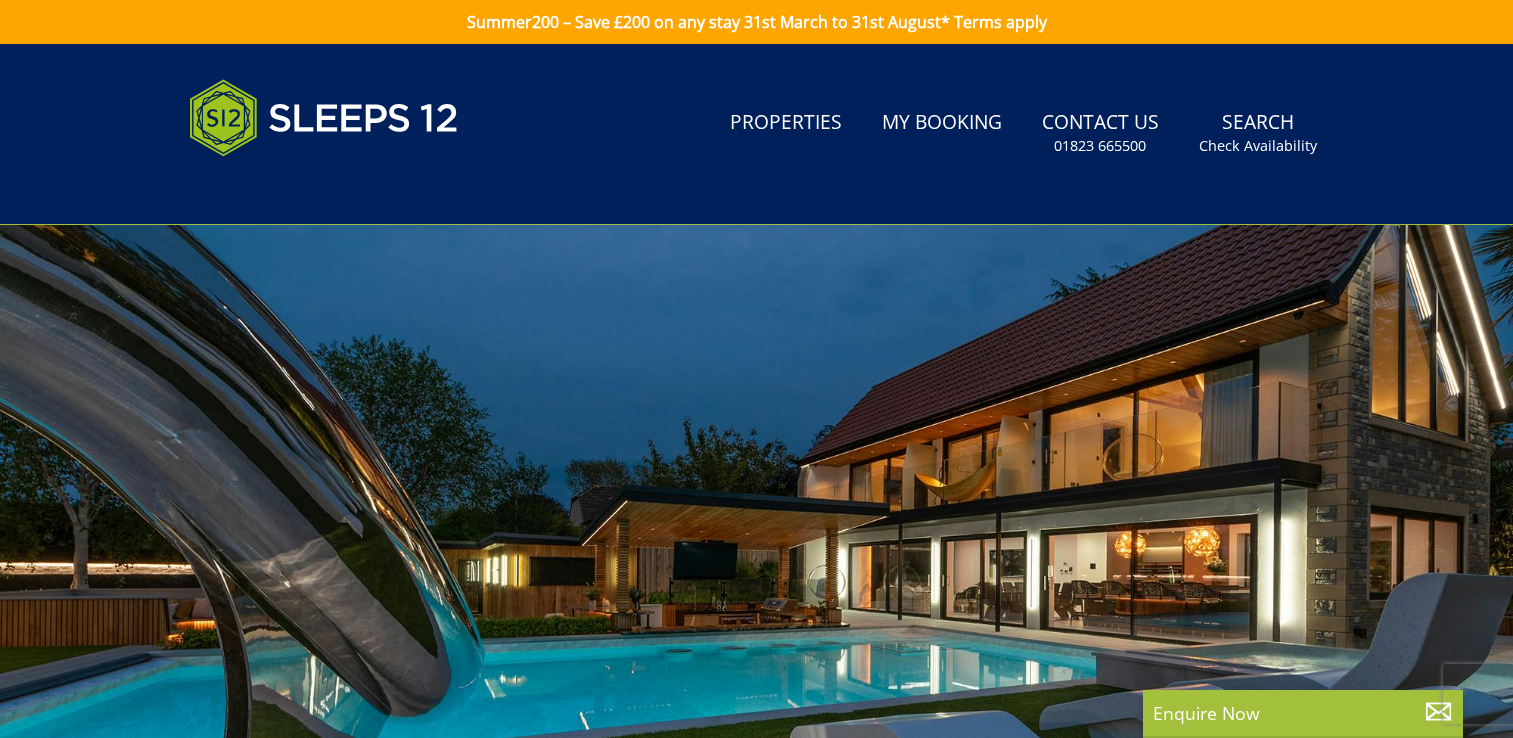 scroll, scrollTop: 0, scrollLeft: 0, axis: both 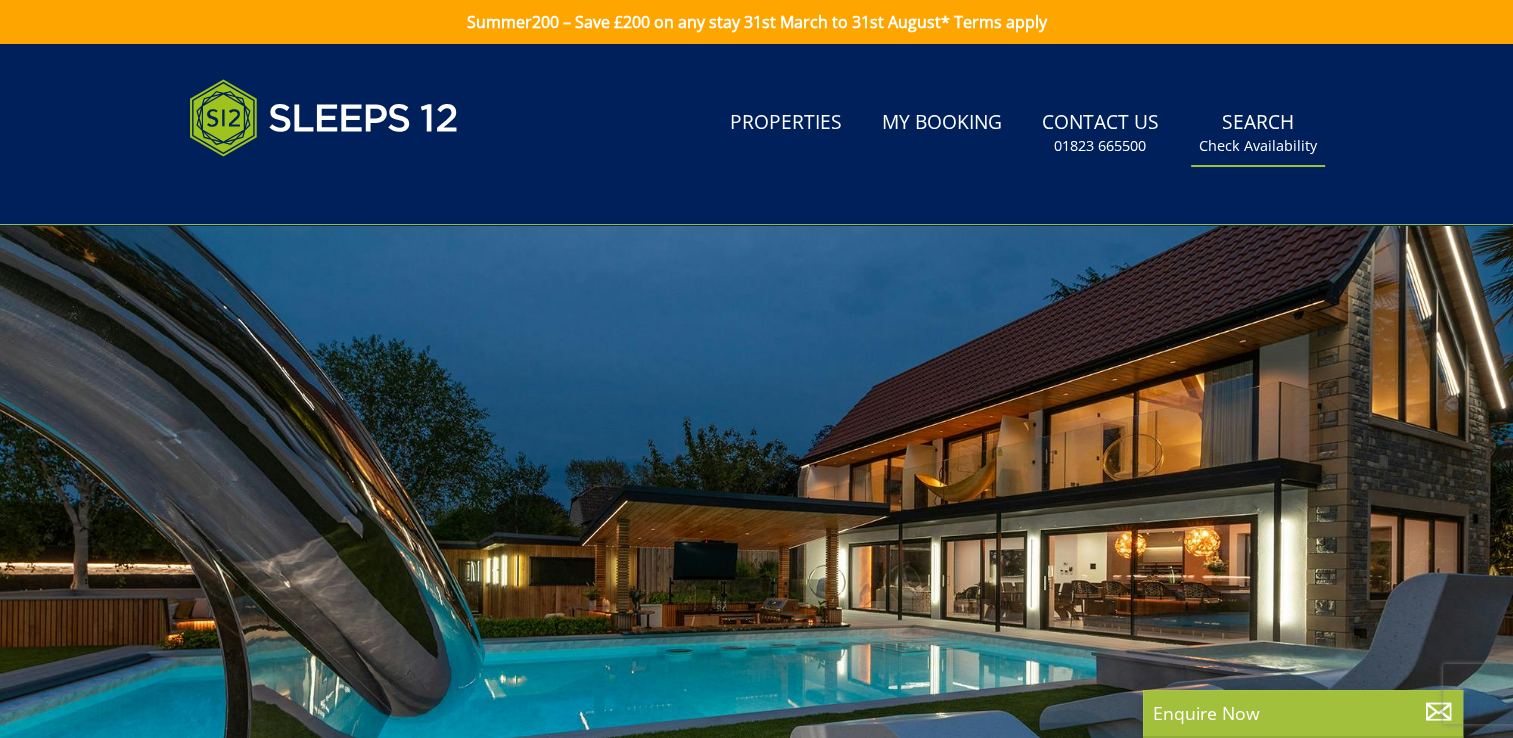click on "Search  Check Availability" at bounding box center (1258, 133) 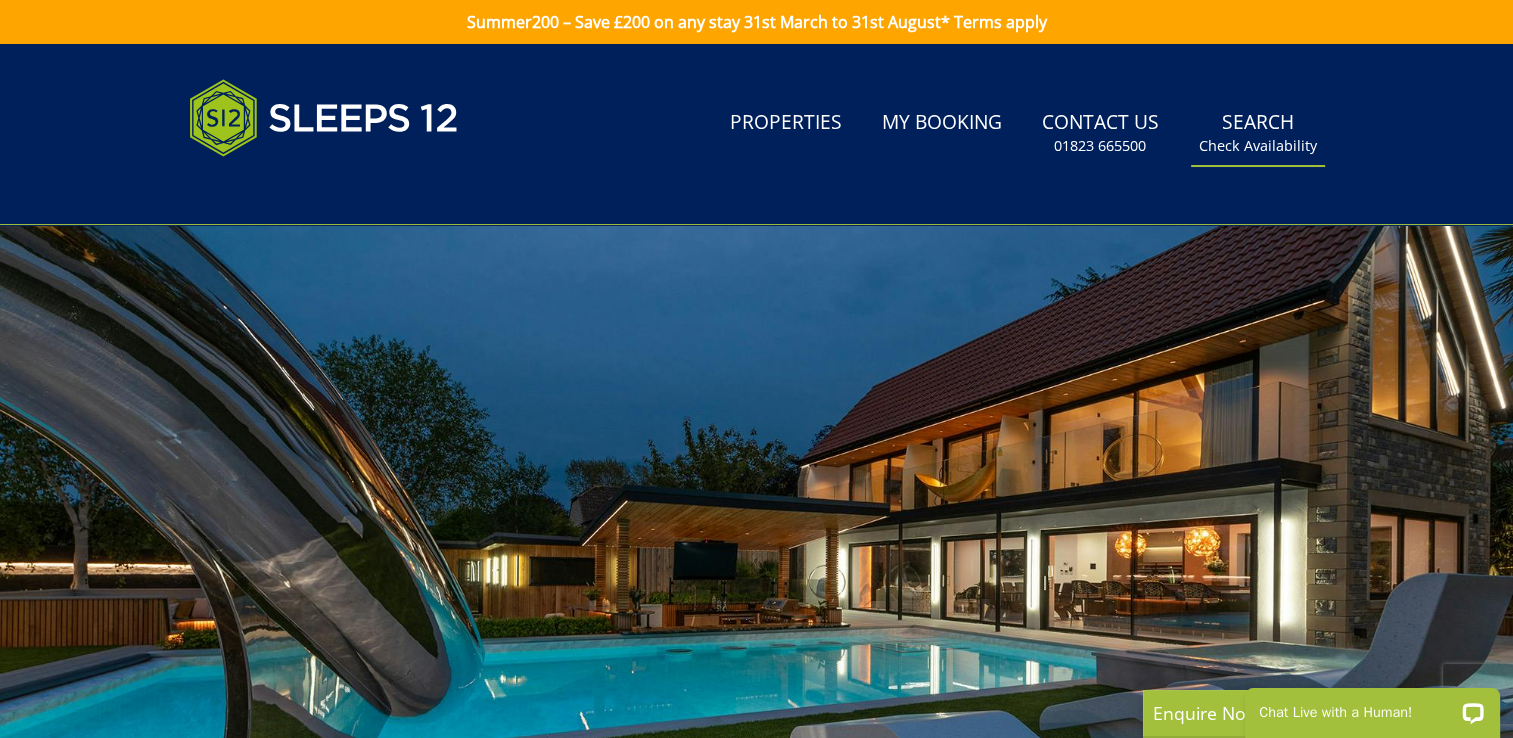 scroll, scrollTop: 0, scrollLeft: 0, axis: both 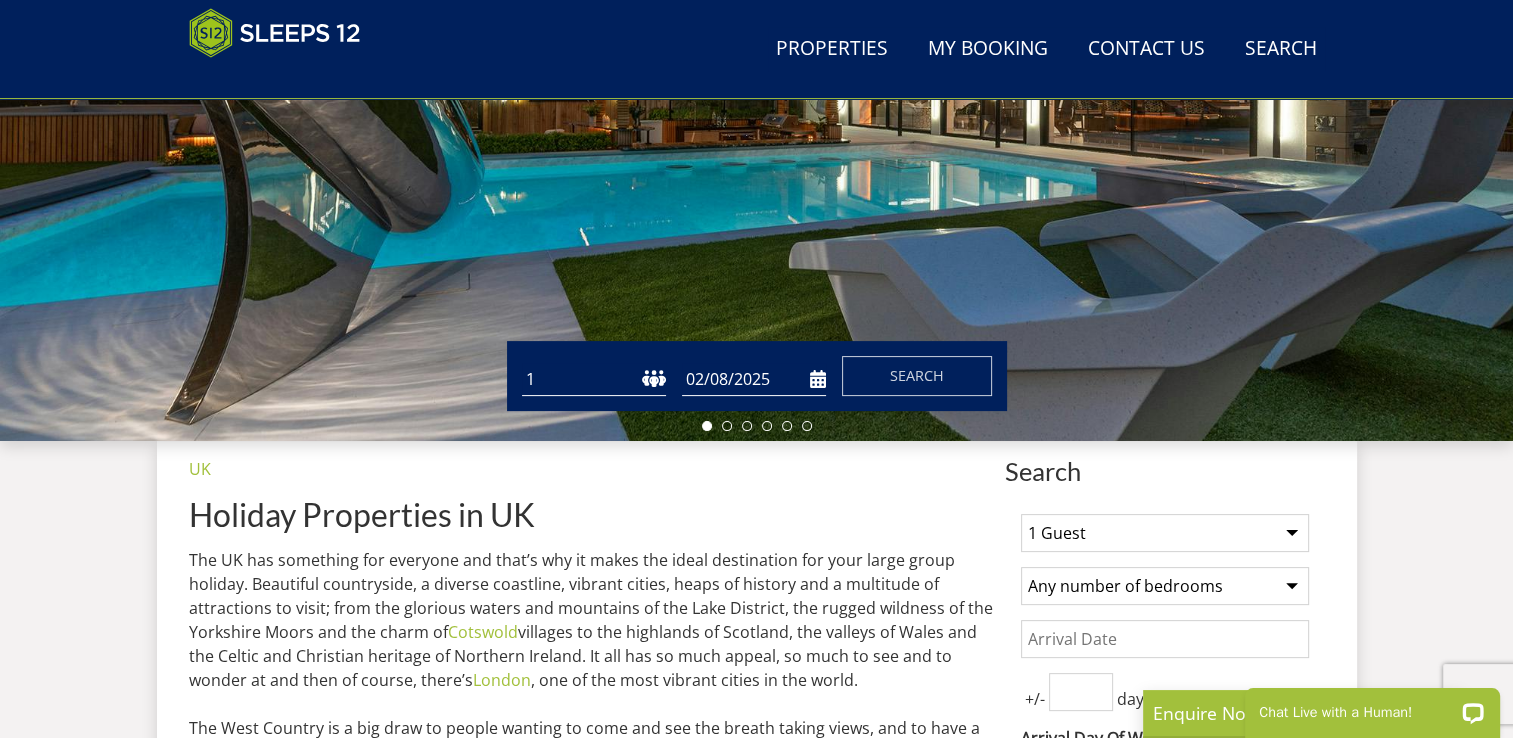 click on "Guests
1
2
3
4
5
6
7
8
9
10
11
12
13
14
15
16
17
18
19
20
21
22
23
24
25
26
27
28
29
30
31
32
Date
02/08/2025
Search" at bounding box center [757, 376] 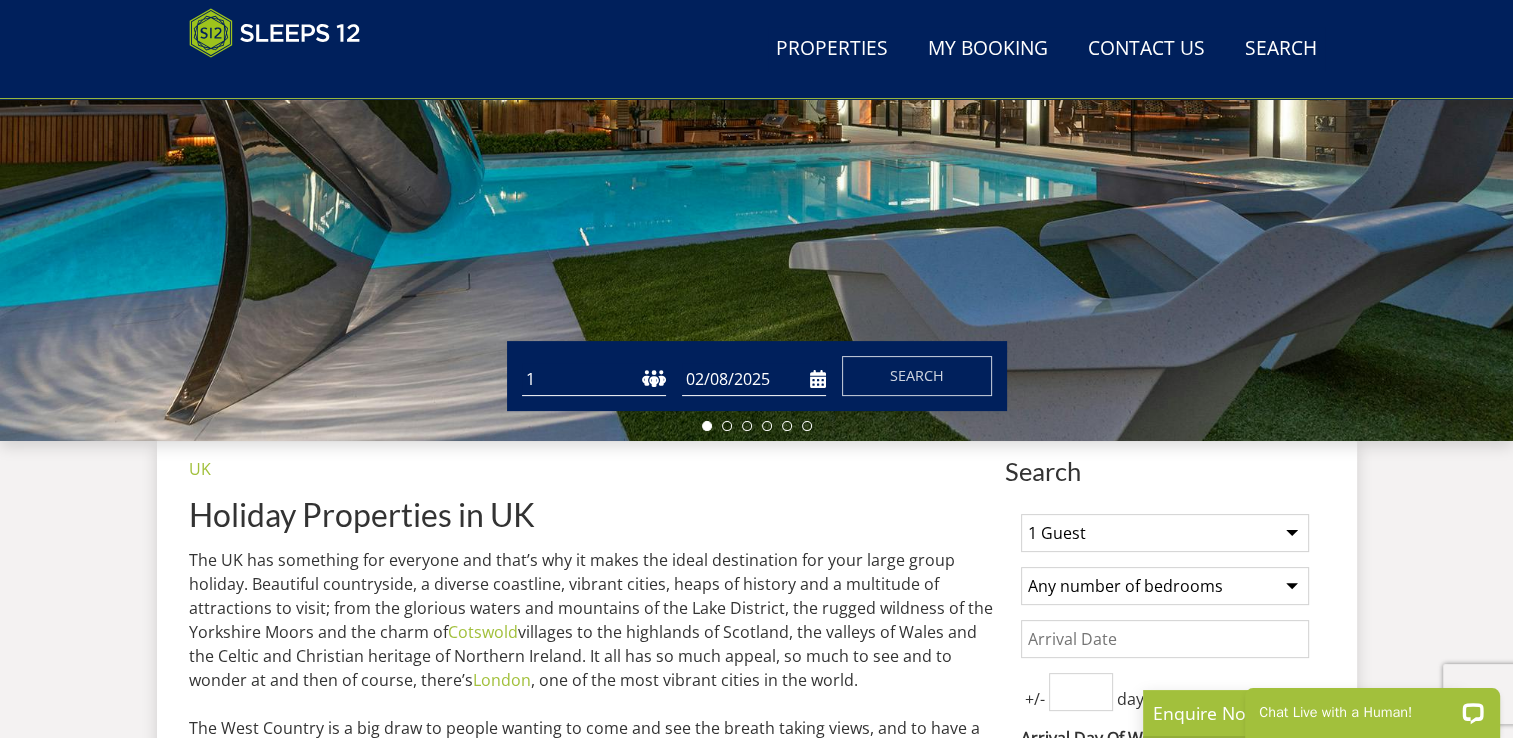 select on "8" 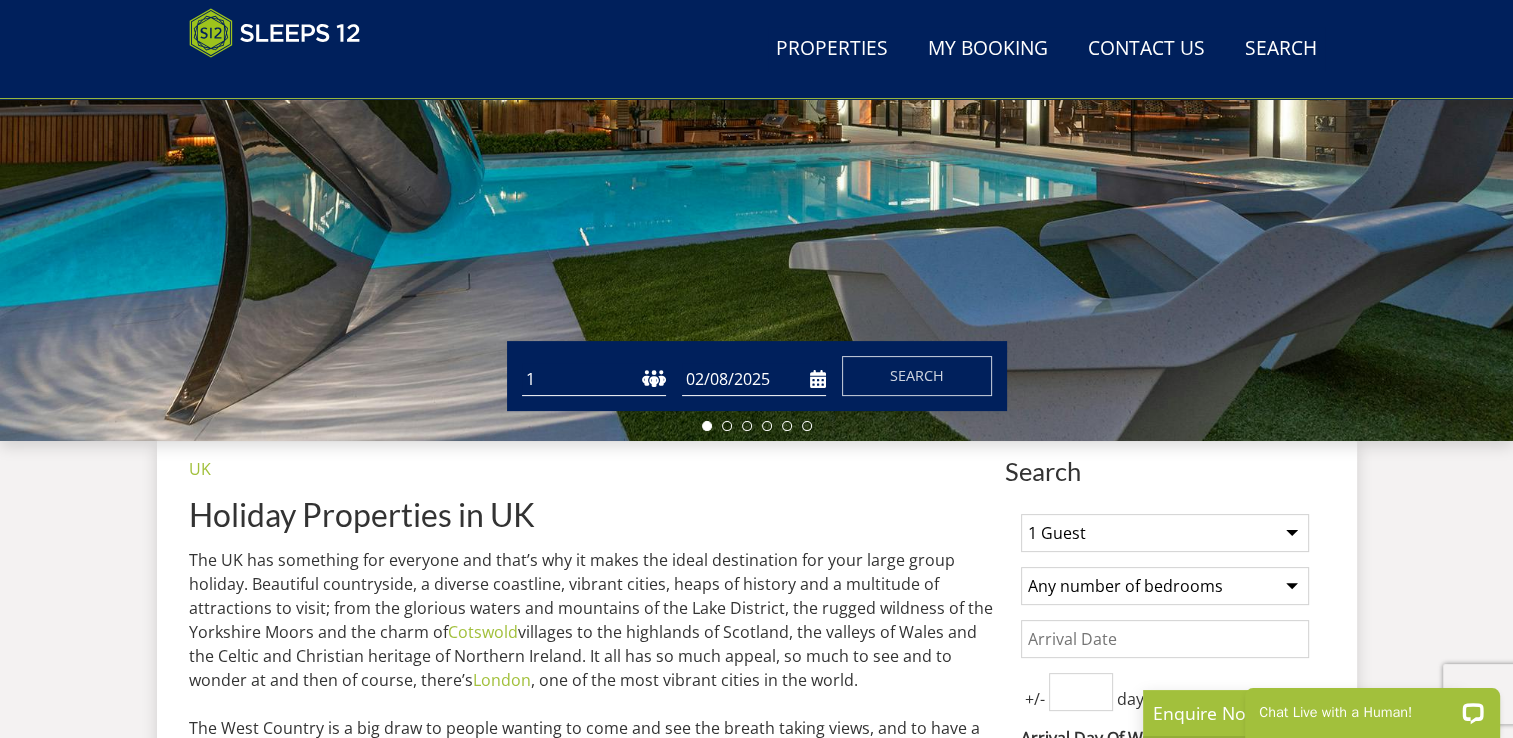 click on "1
2
3
4
5
6
7
8
9
10
11
12
13
14
15
16
17
18
19
20
21
22
23
24
25
26
27
28
29
30
31
32" at bounding box center (594, 379) 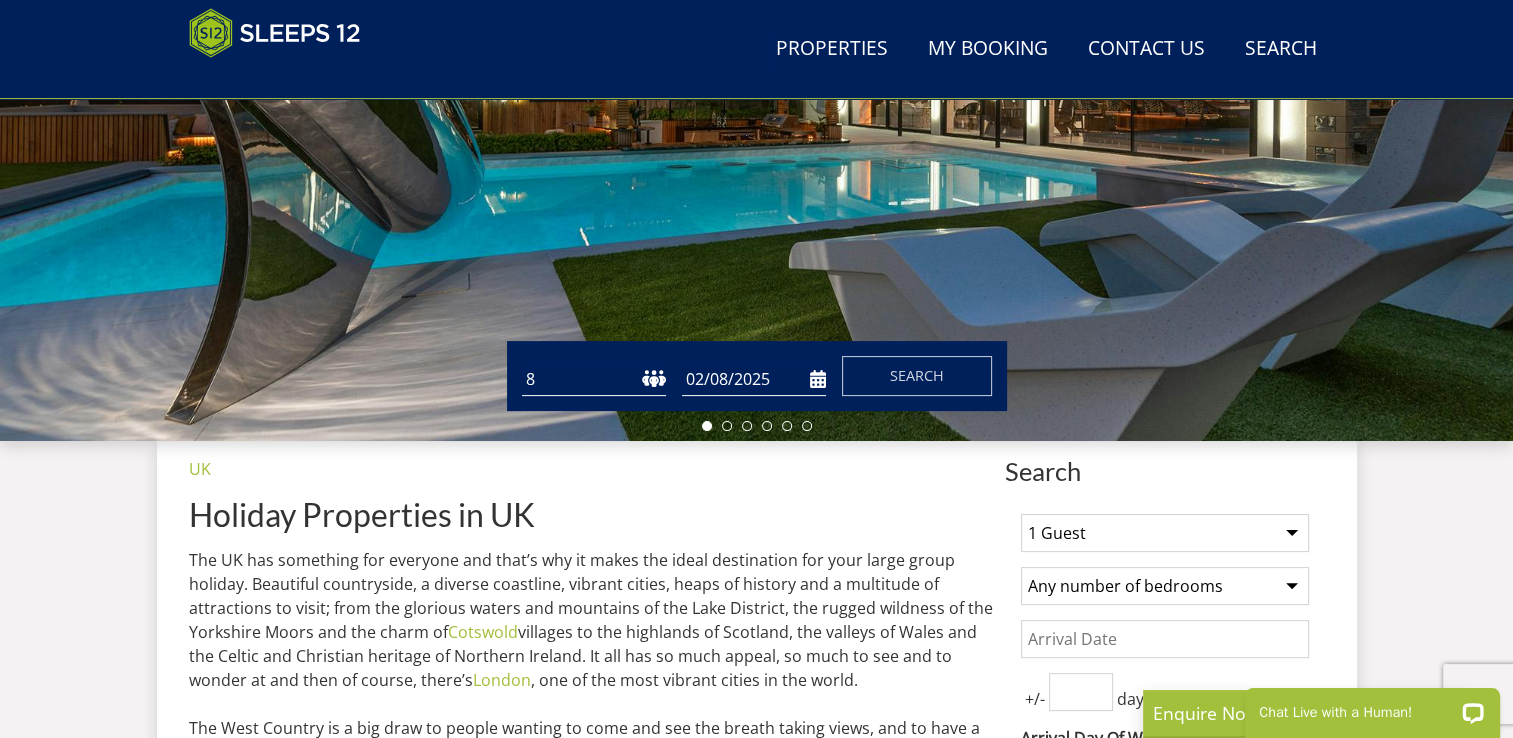 click on "02/08/2025" at bounding box center (754, 379) 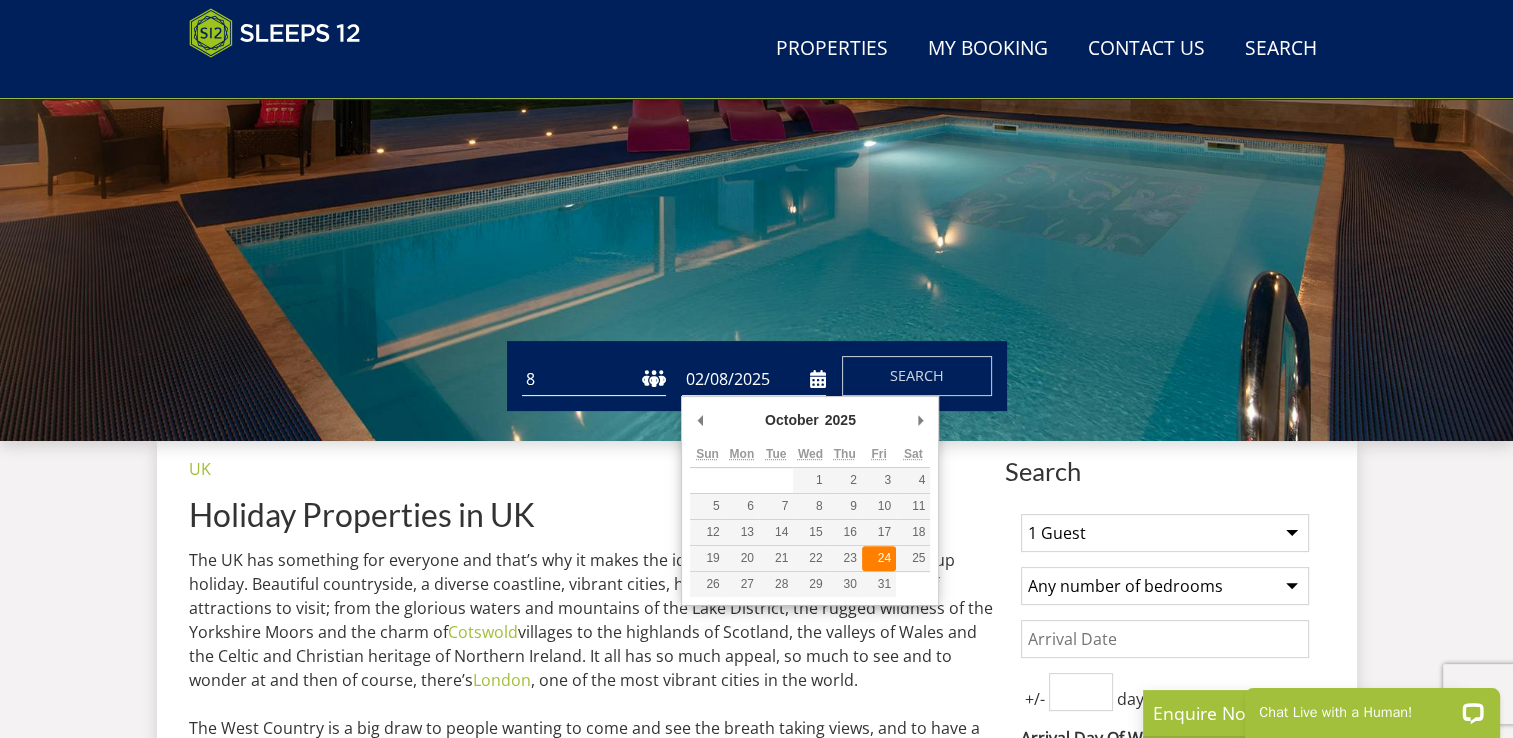 type on "24/10/2025" 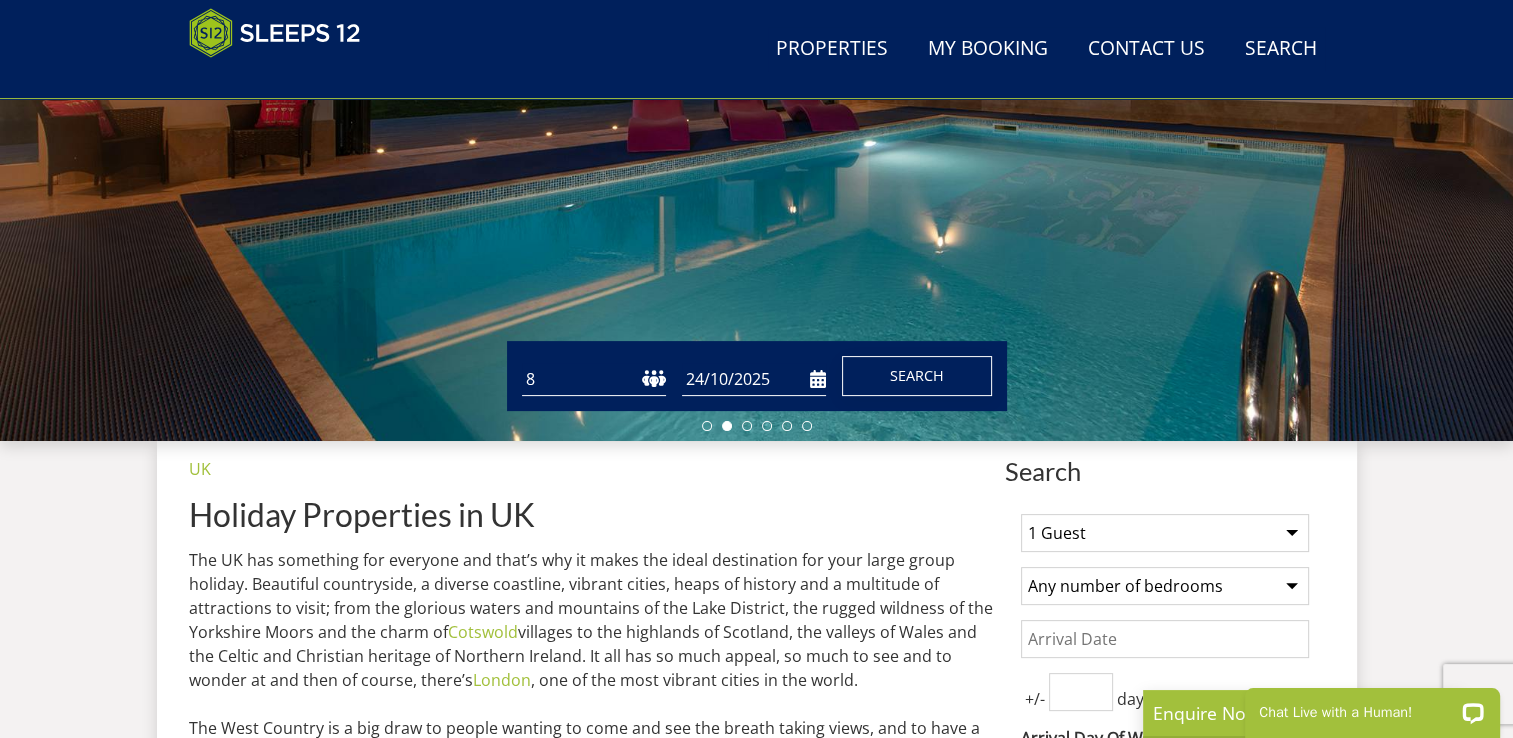 click on "Search" at bounding box center (917, 375) 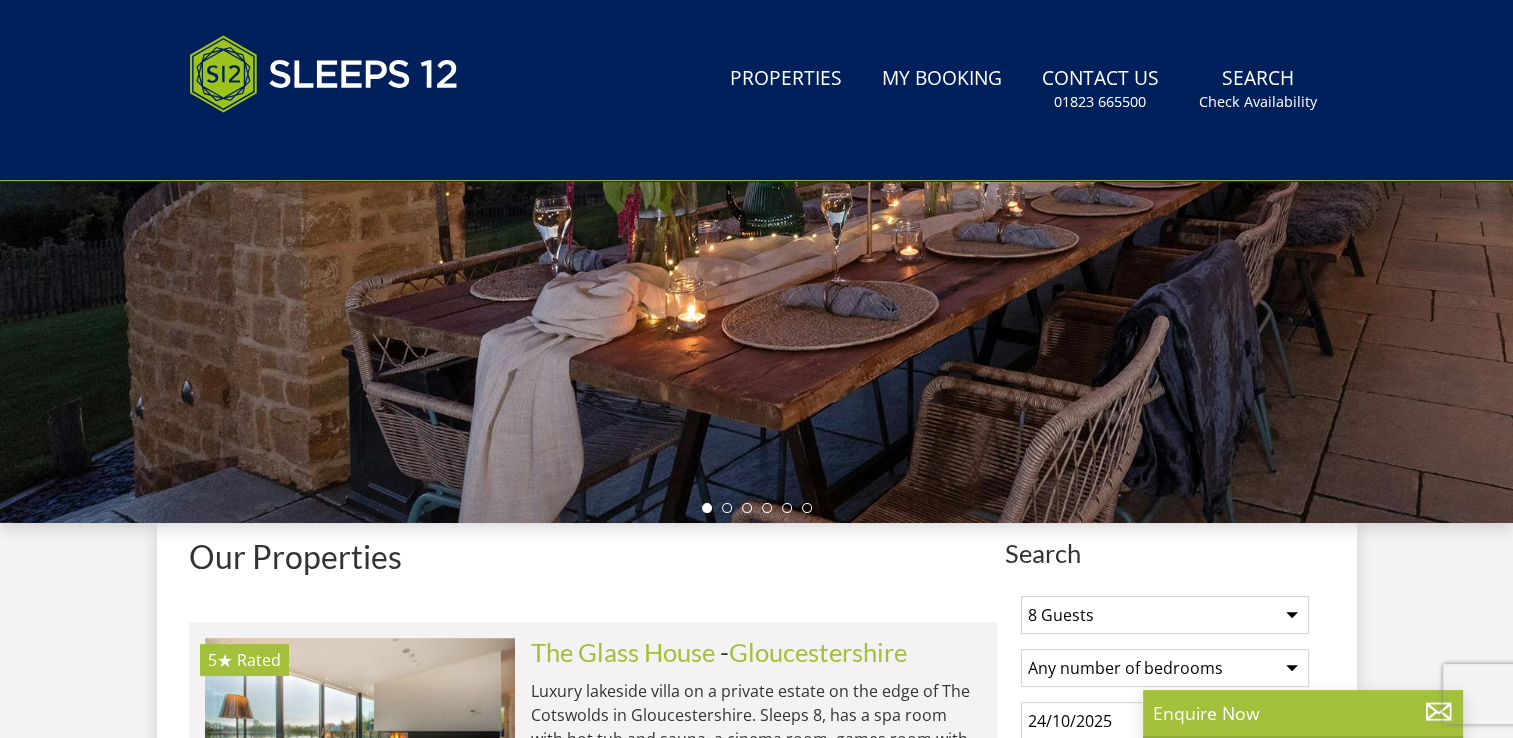 scroll, scrollTop: 0, scrollLeft: 0, axis: both 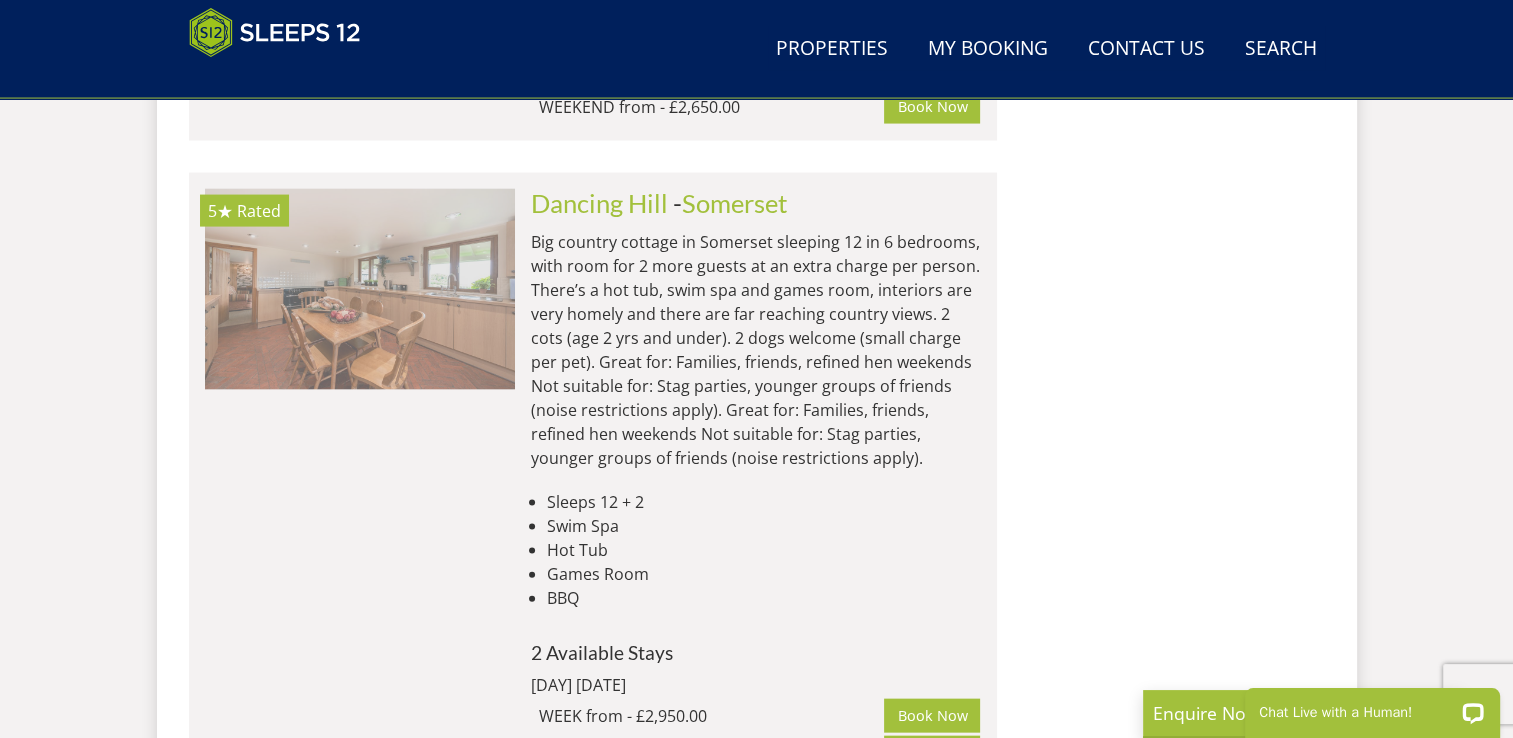 click at bounding box center (360, 289) 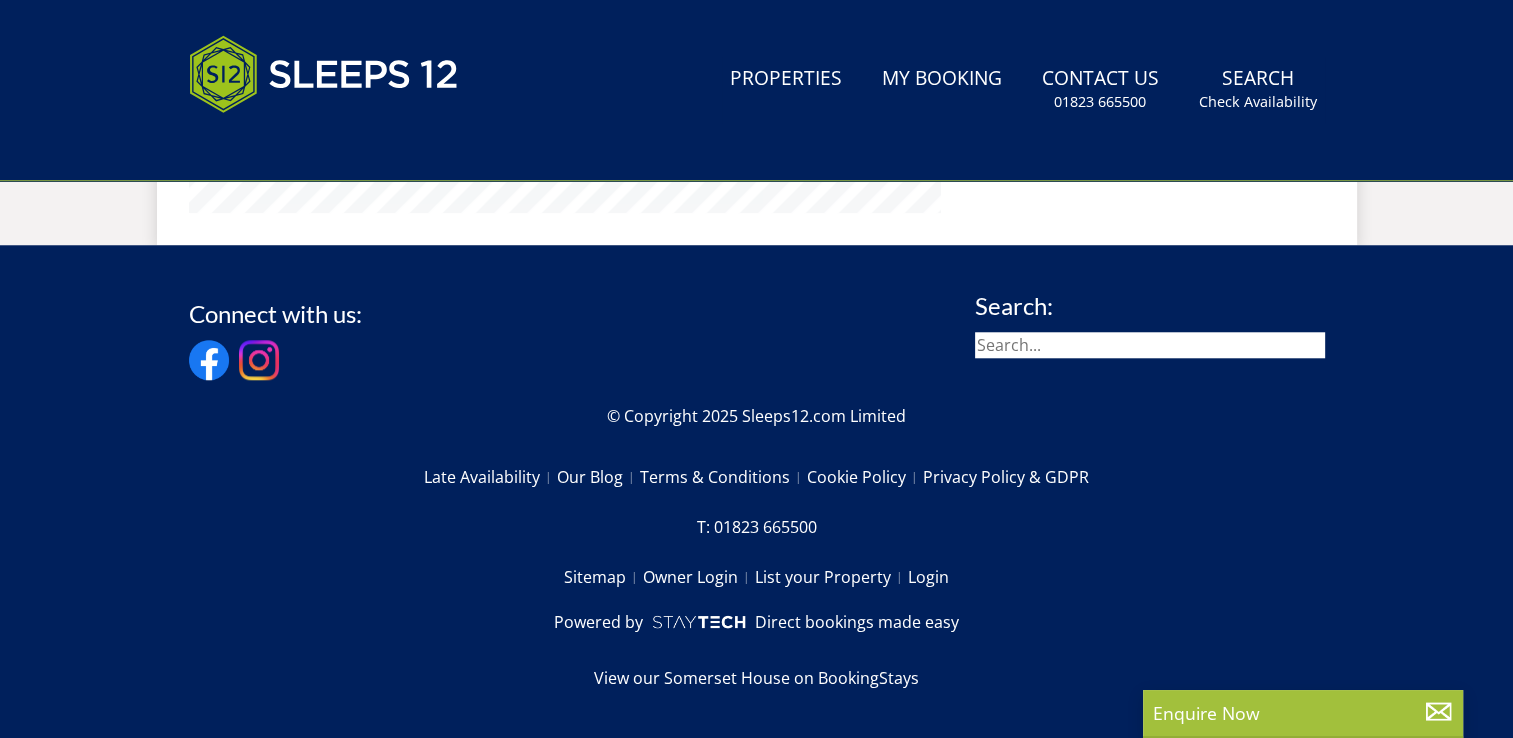 scroll, scrollTop: 0, scrollLeft: 0, axis: both 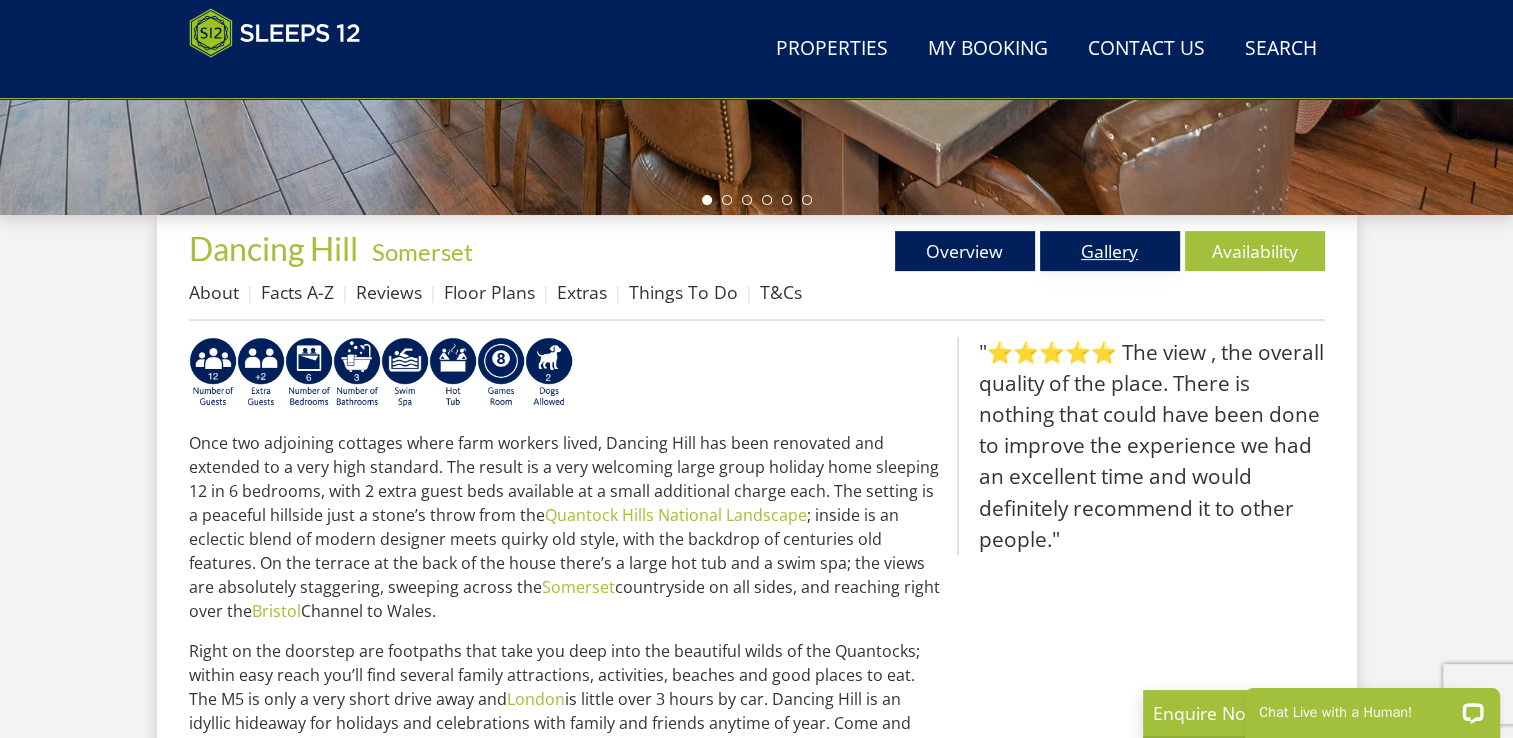 click on "Gallery" at bounding box center (1110, 251) 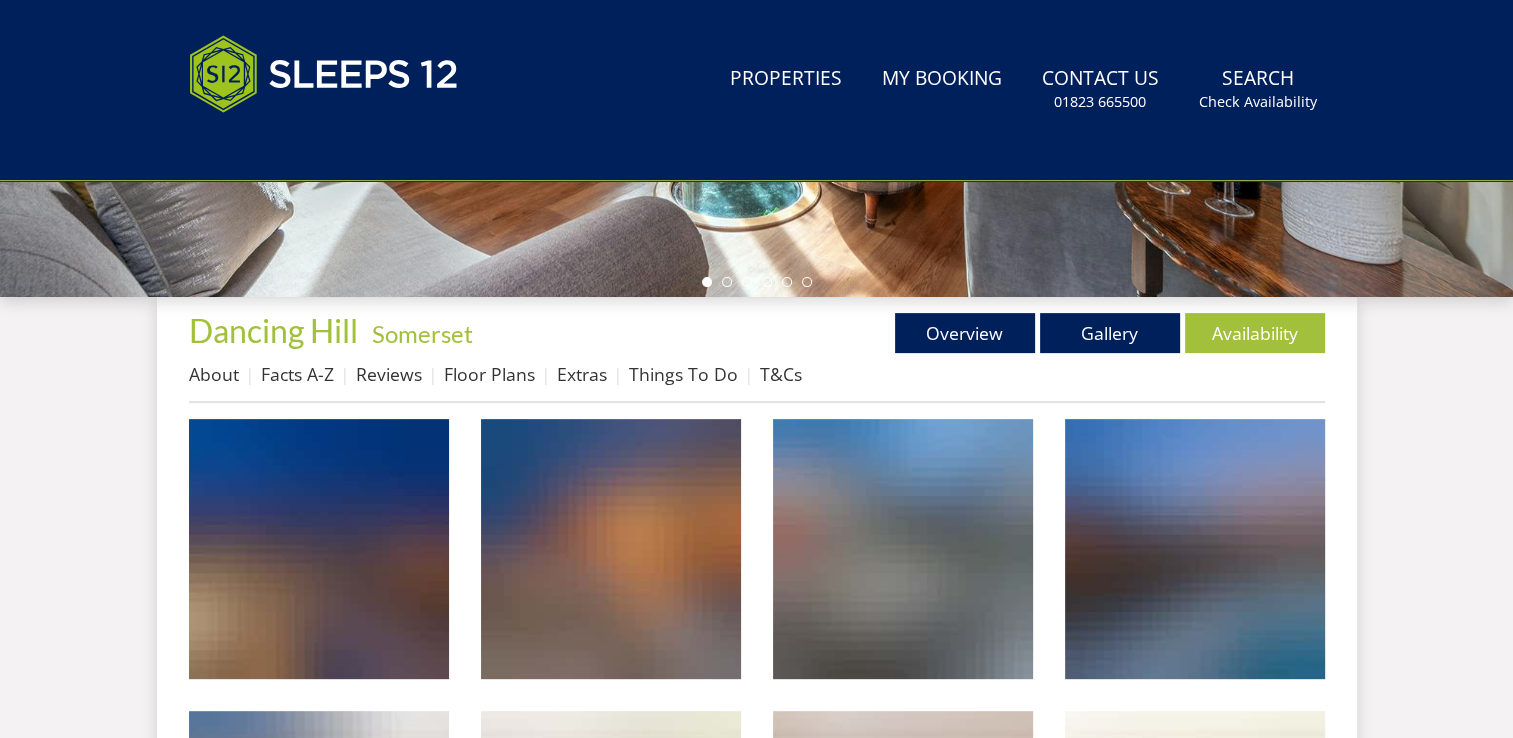 scroll, scrollTop: 0, scrollLeft: 0, axis: both 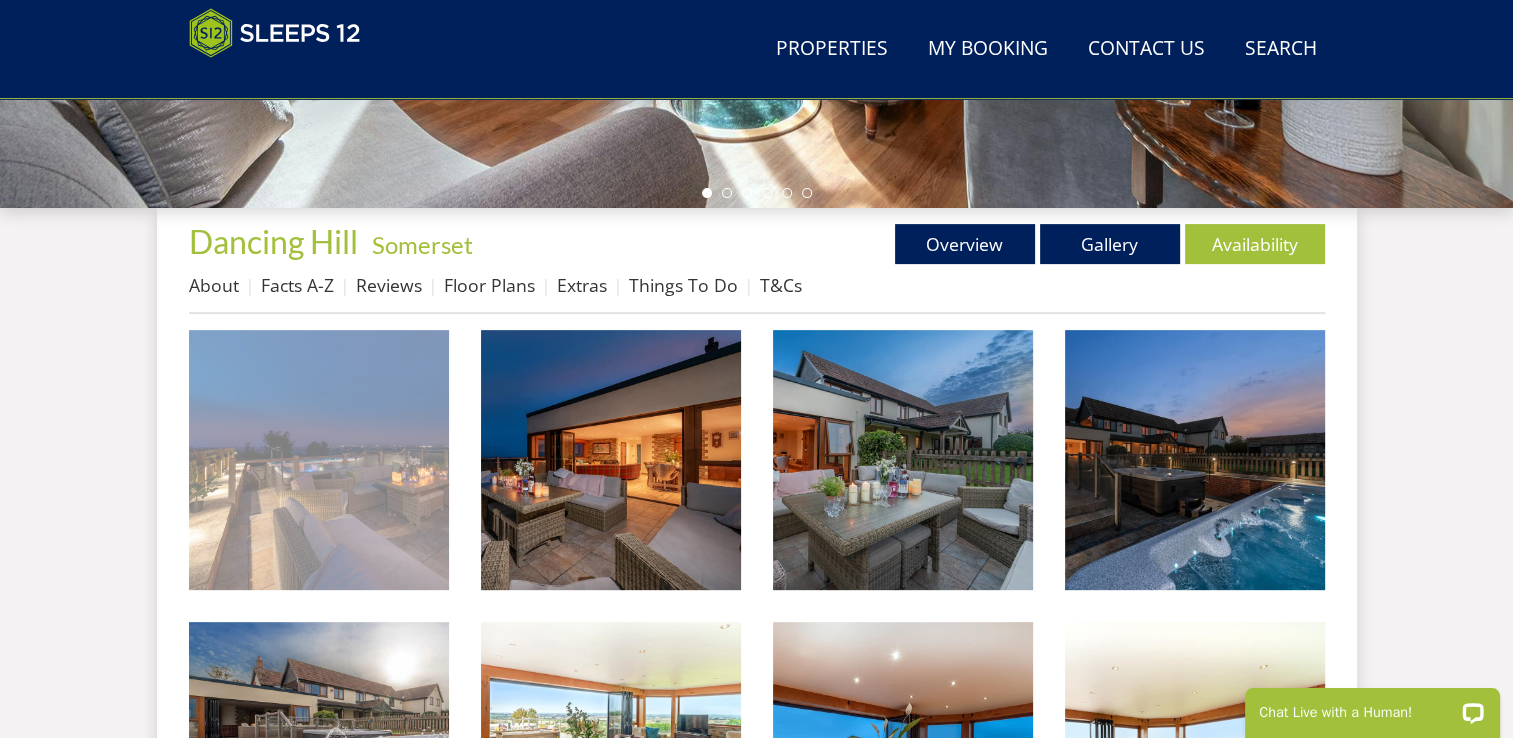 click at bounding box center [319, 460] 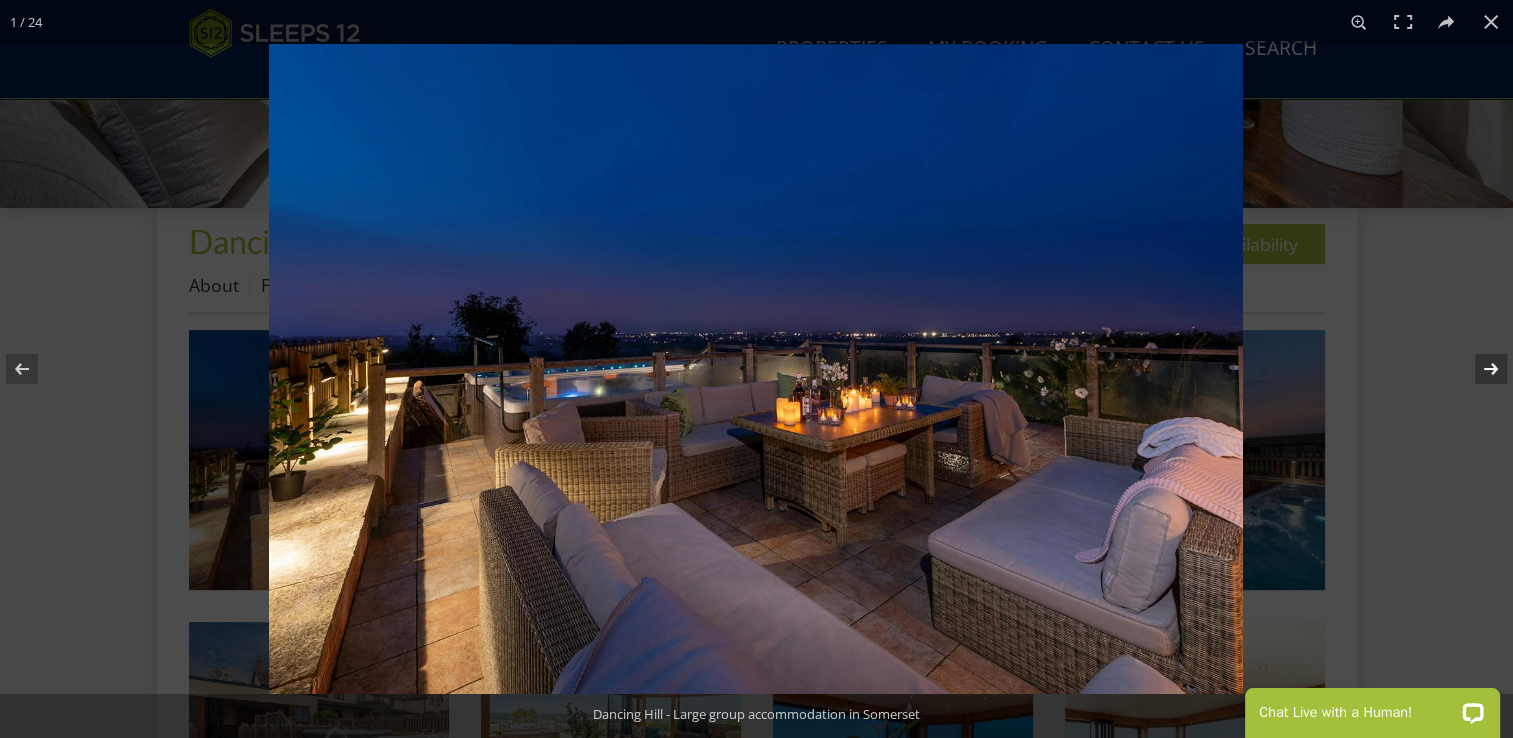 click at bounding box center [1478, 369] 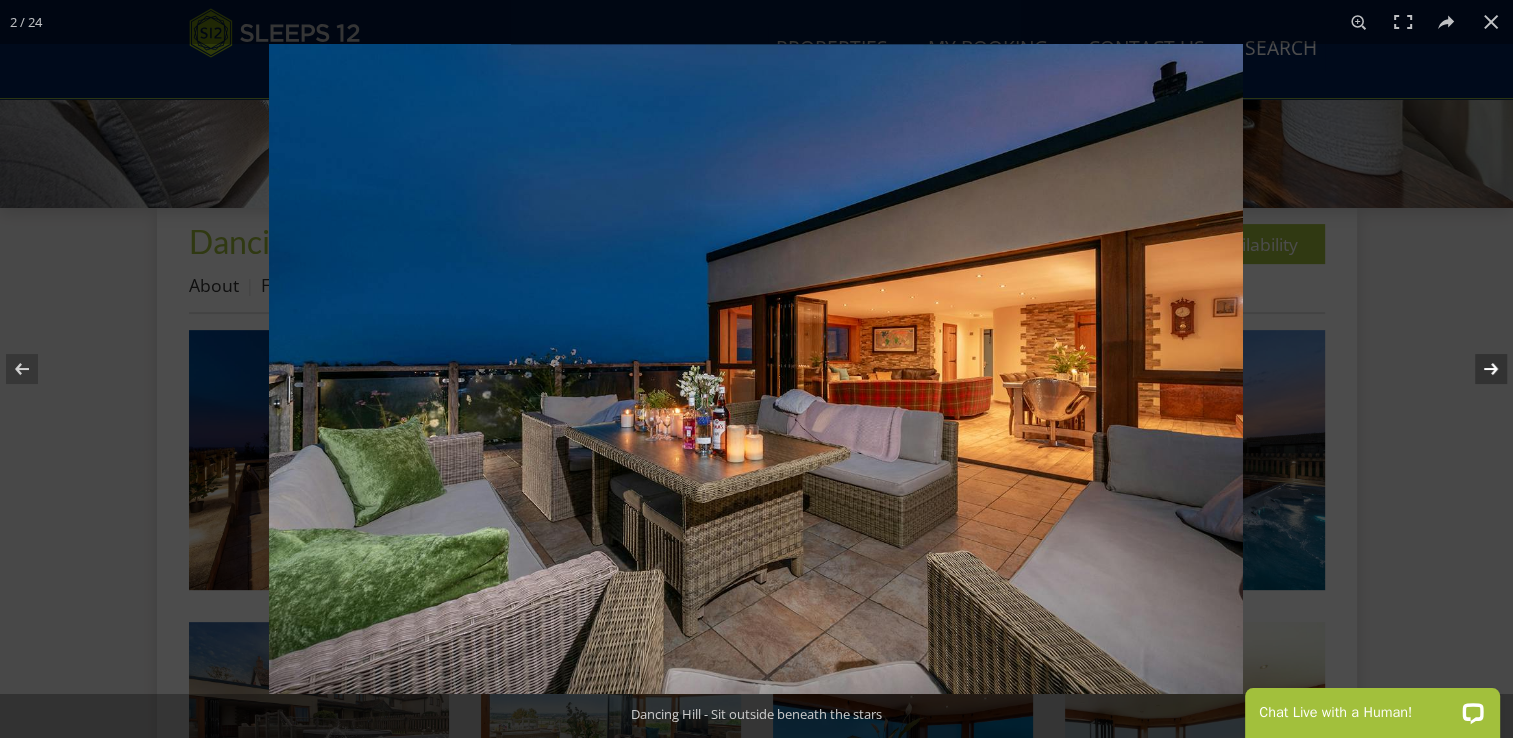 click at bounding box center [1478, 369] 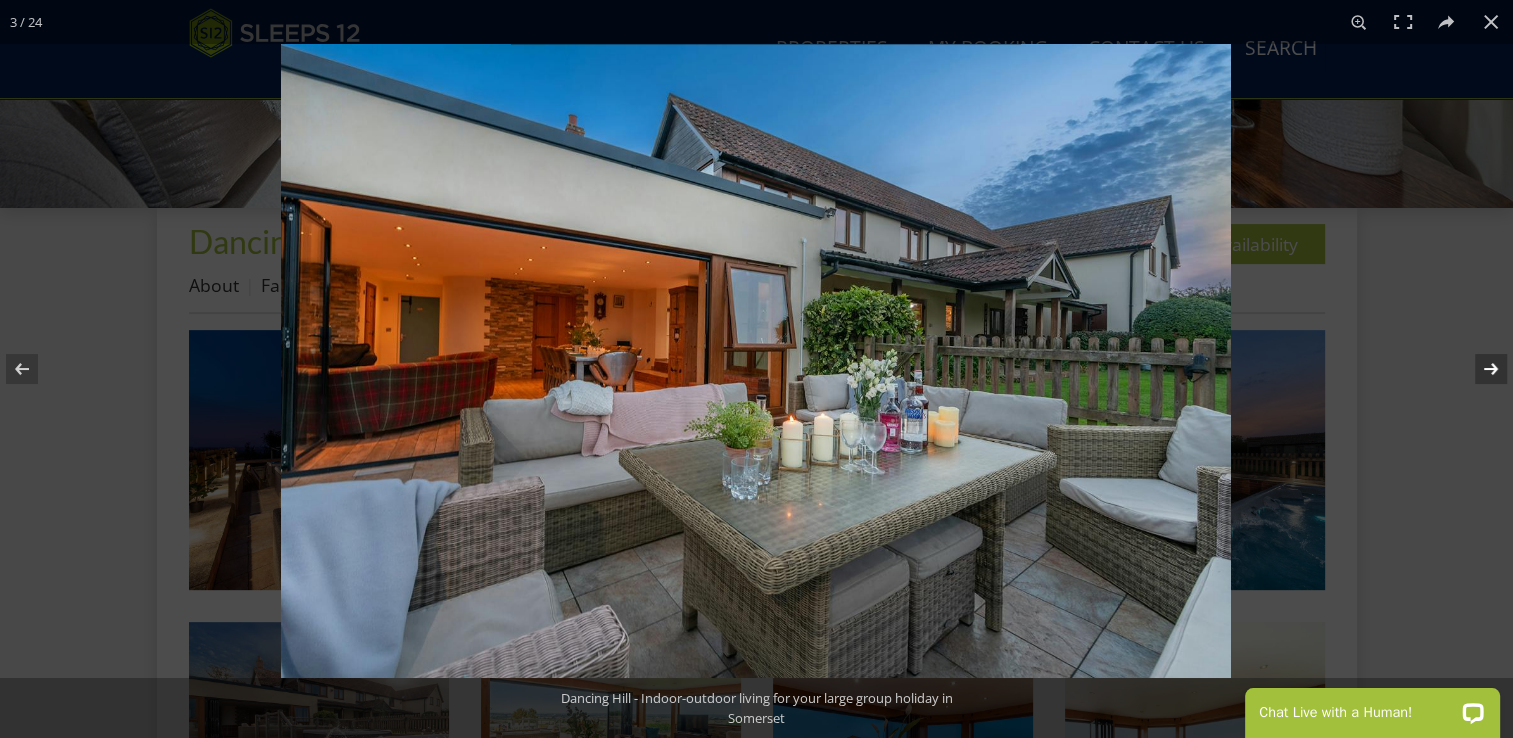 click at bounding box center (1478, 369) 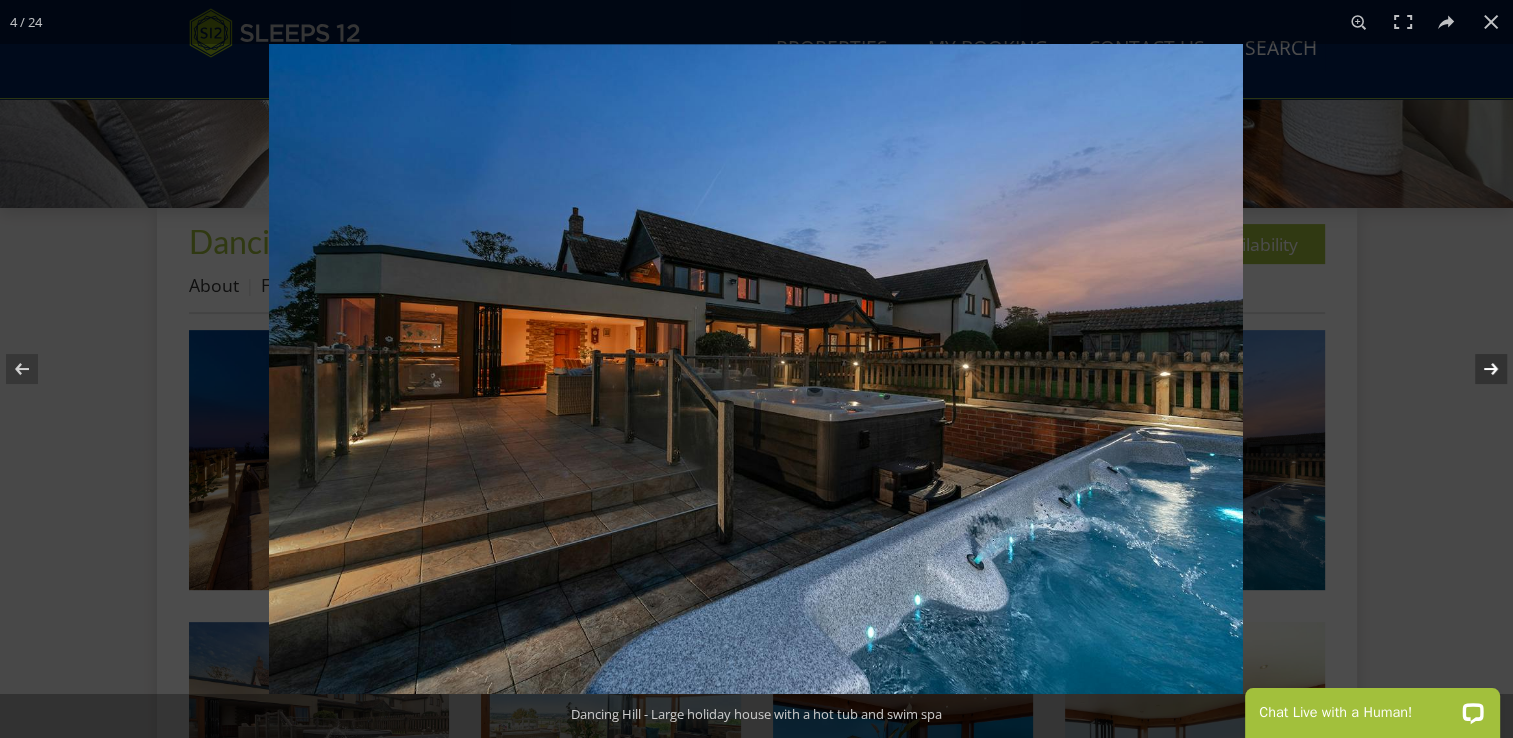 click at bounding box center [1478, 369] 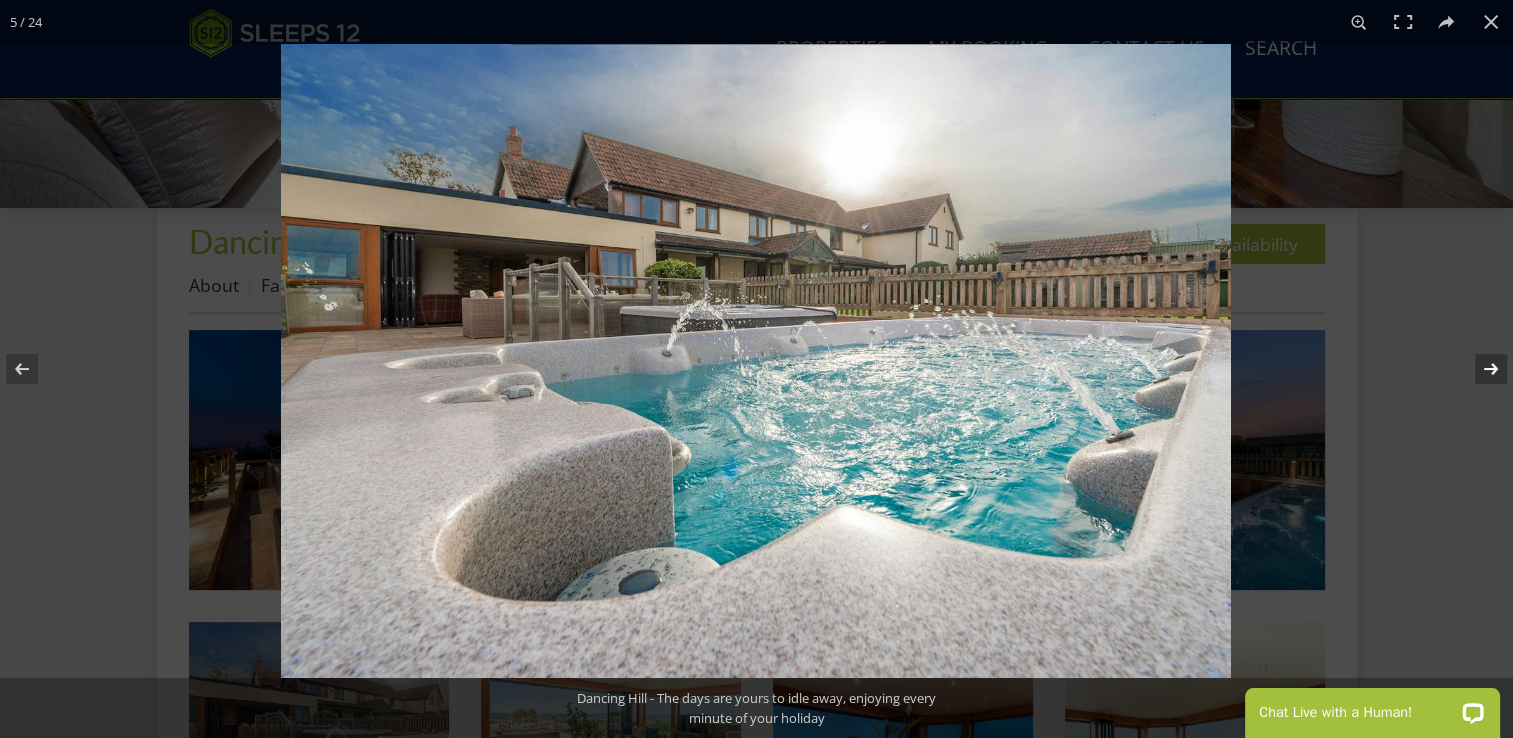 click at bounding box center [1478, 369] 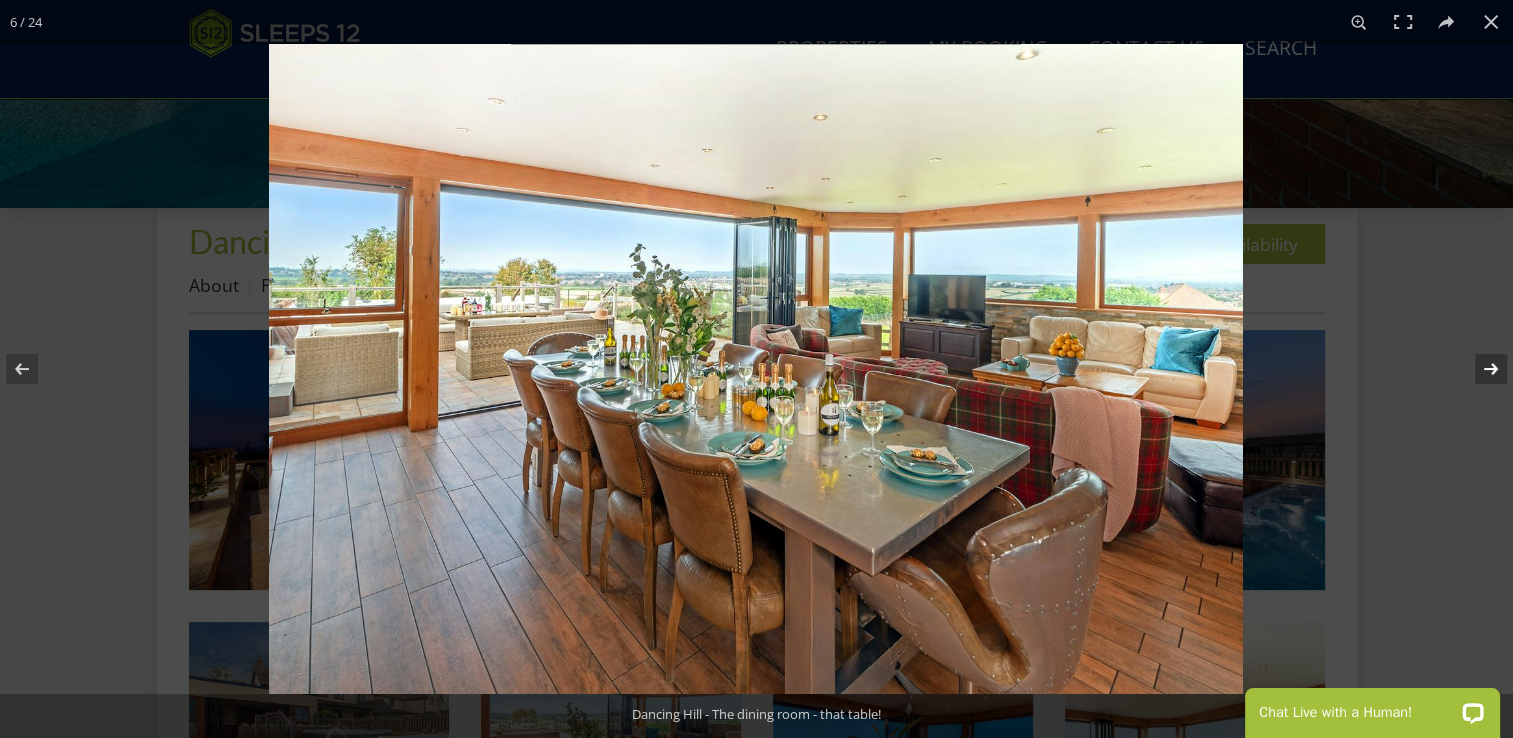 click at bounding box center [1478, 369] 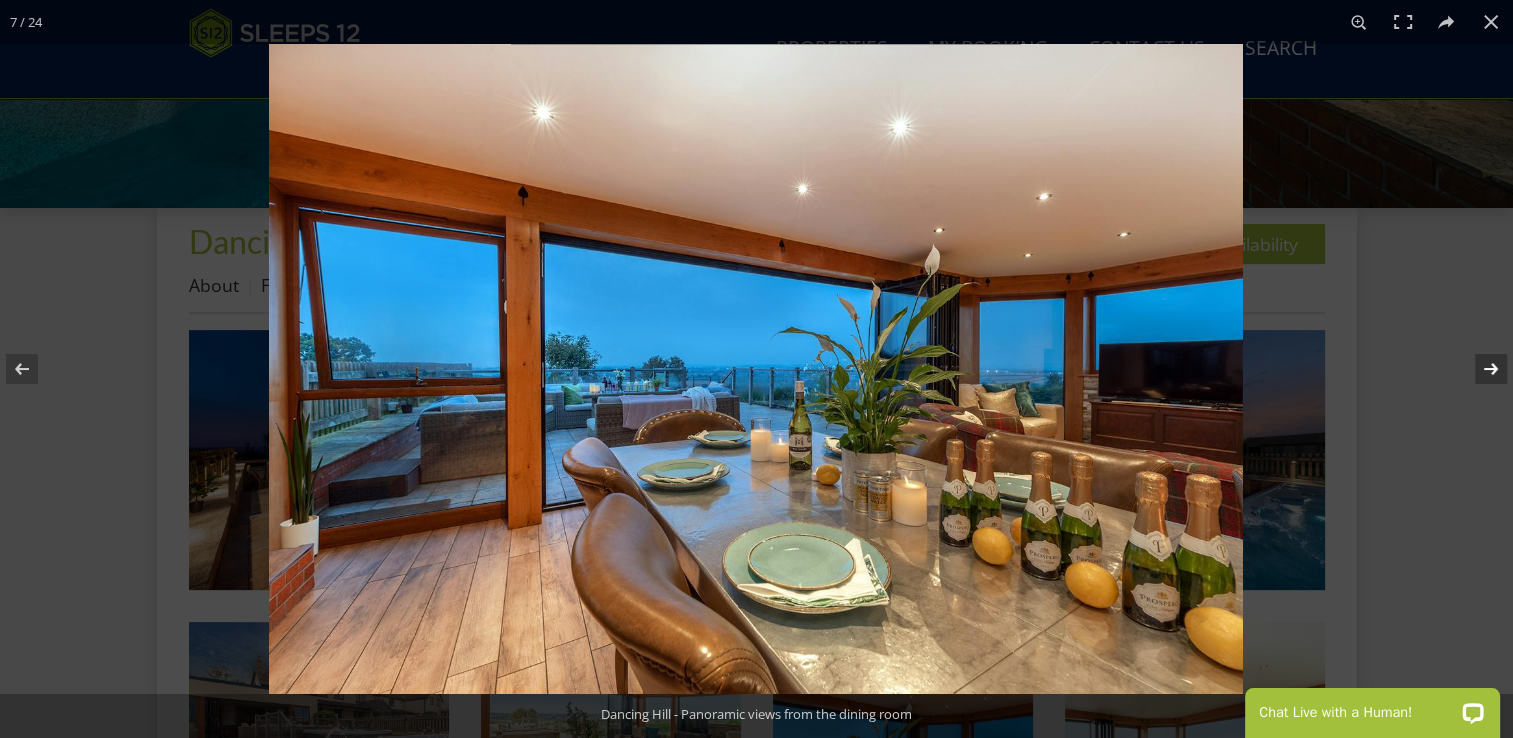 click at bounding box center [1478, 369] 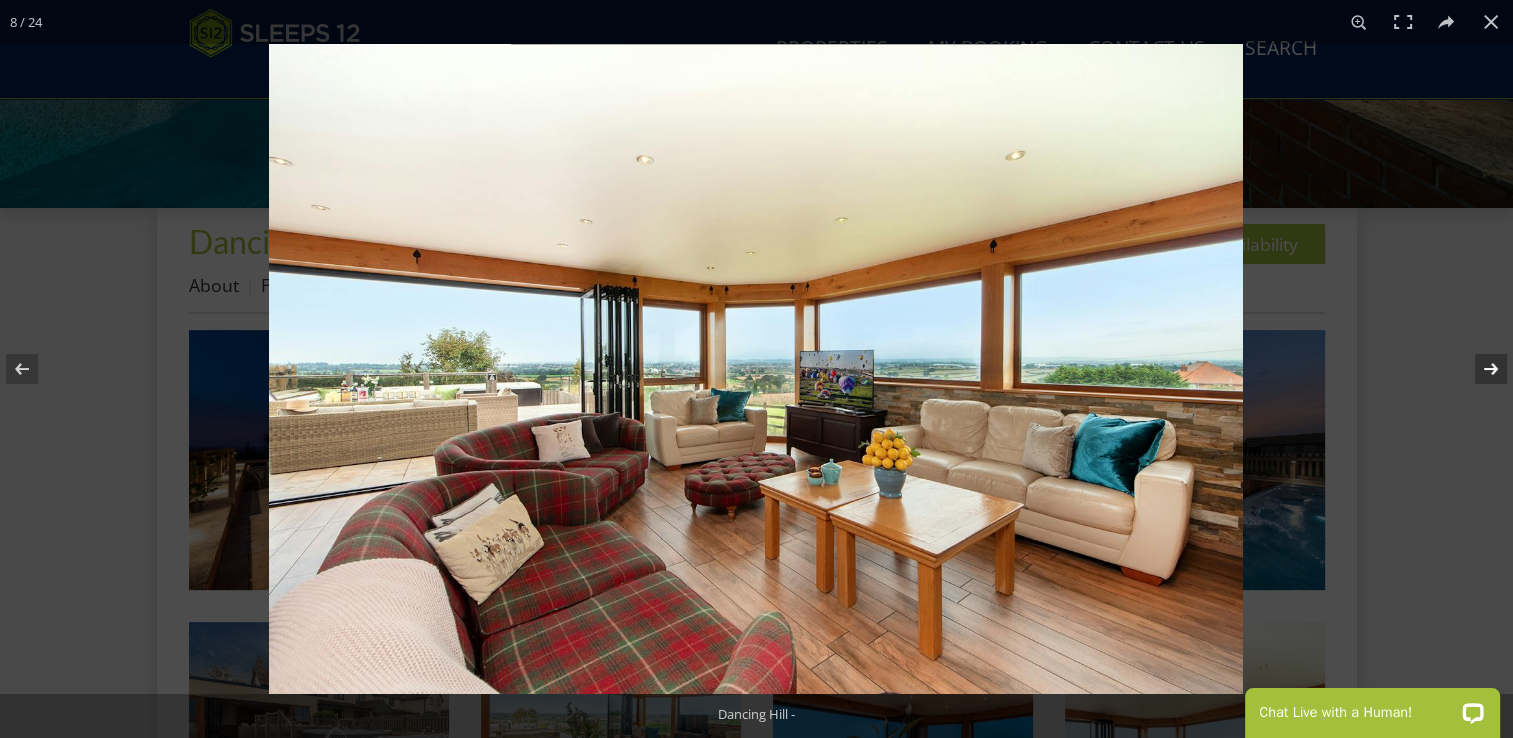 click at bounding box center [1478, 369] 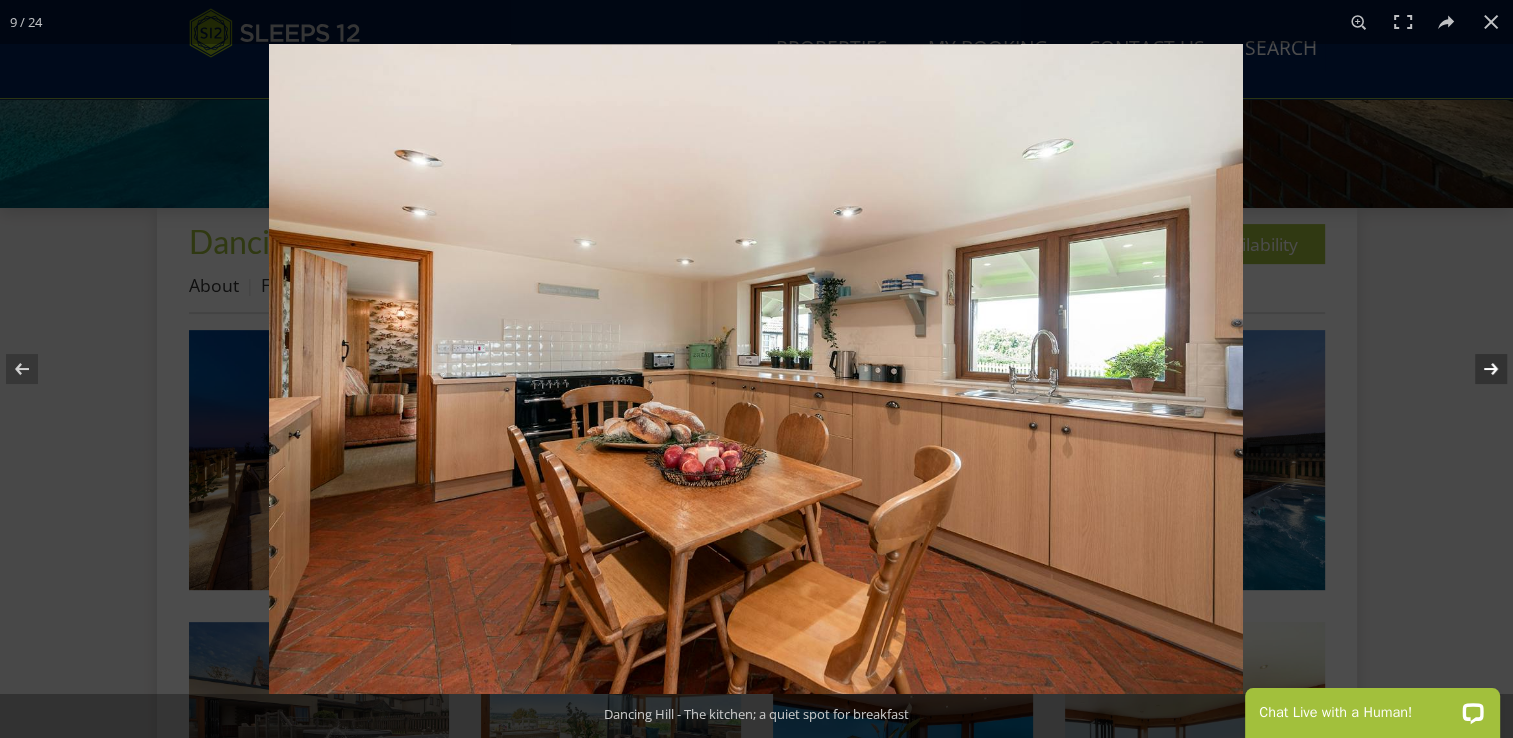click at bounding box center [1478, 369] 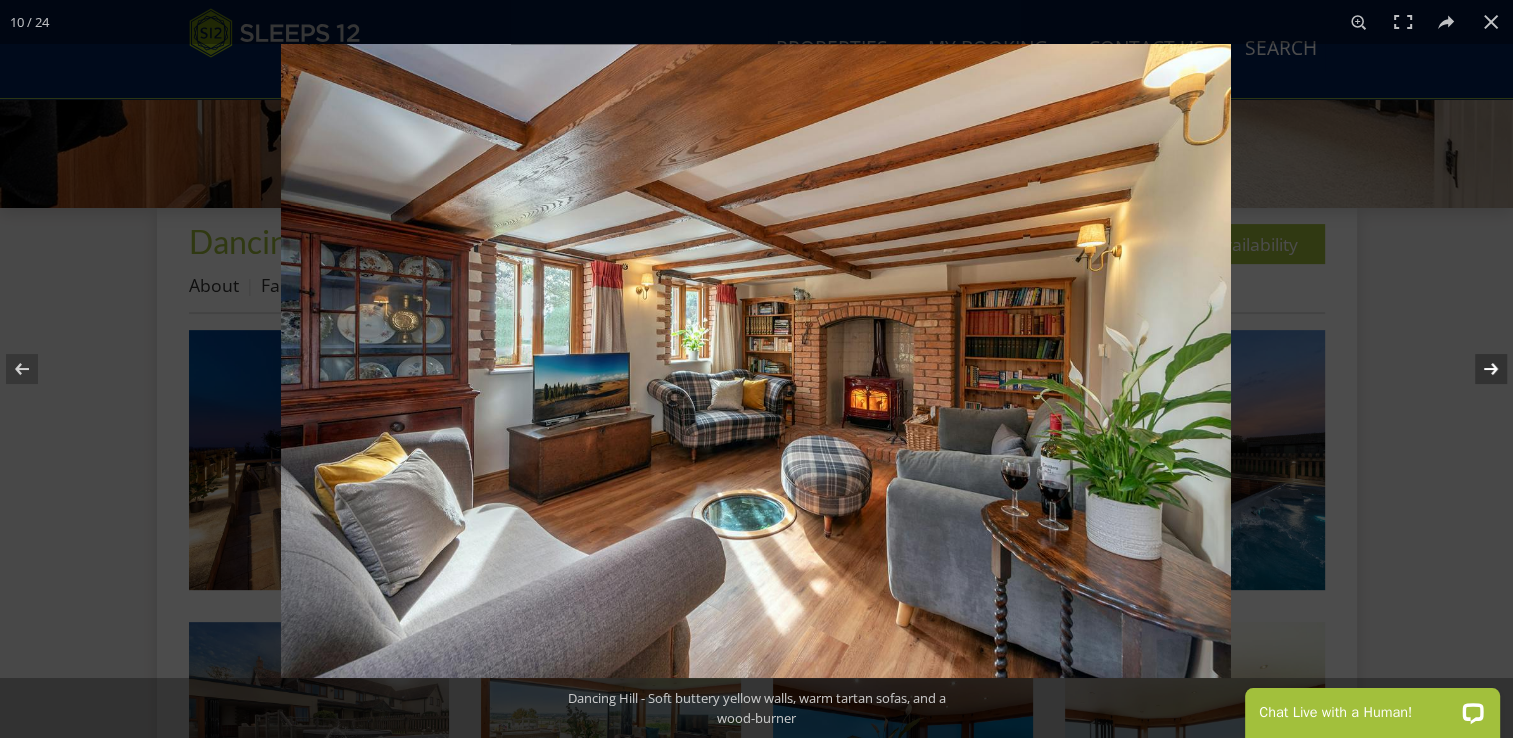 click at bounding box center (1478, 369) 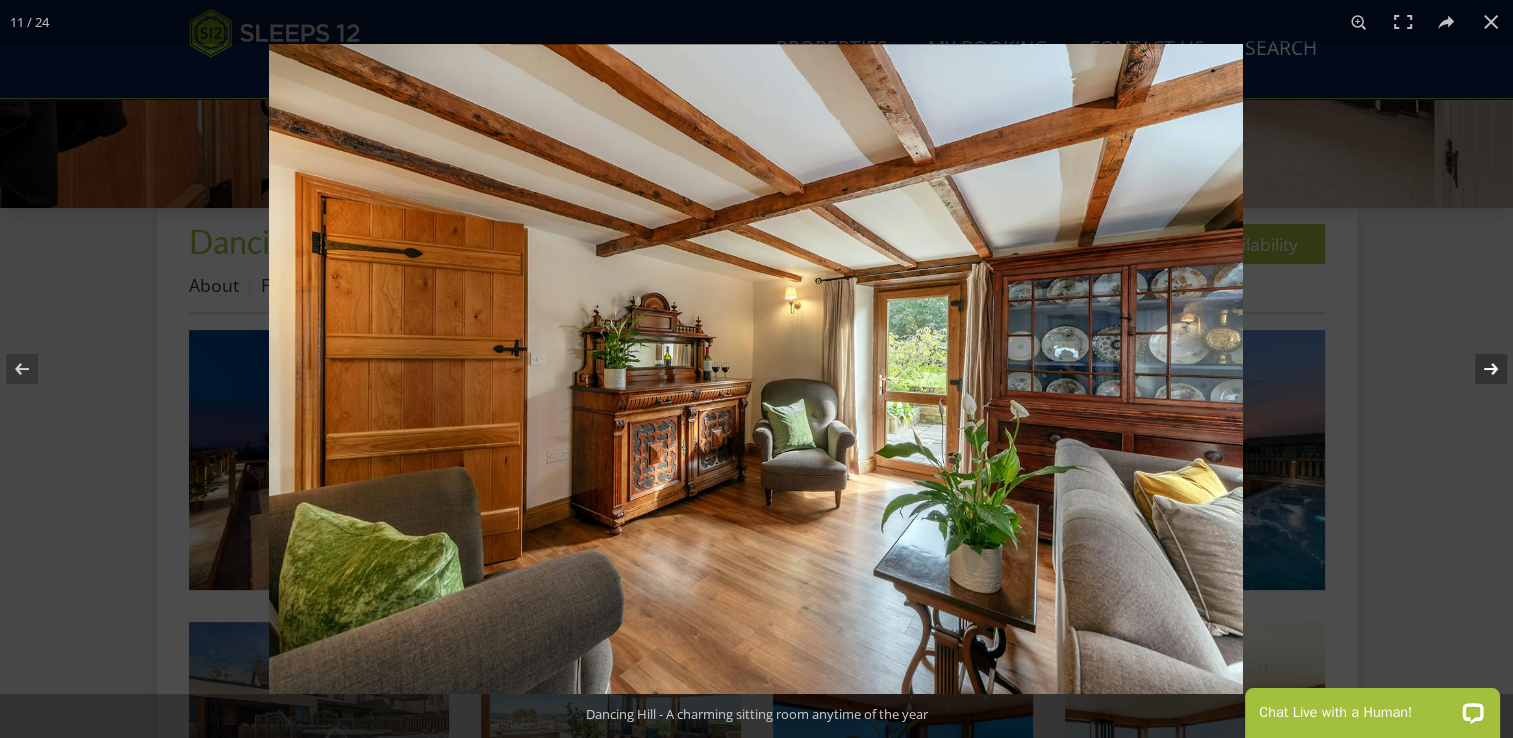 click at bounding box center (1478, 369) 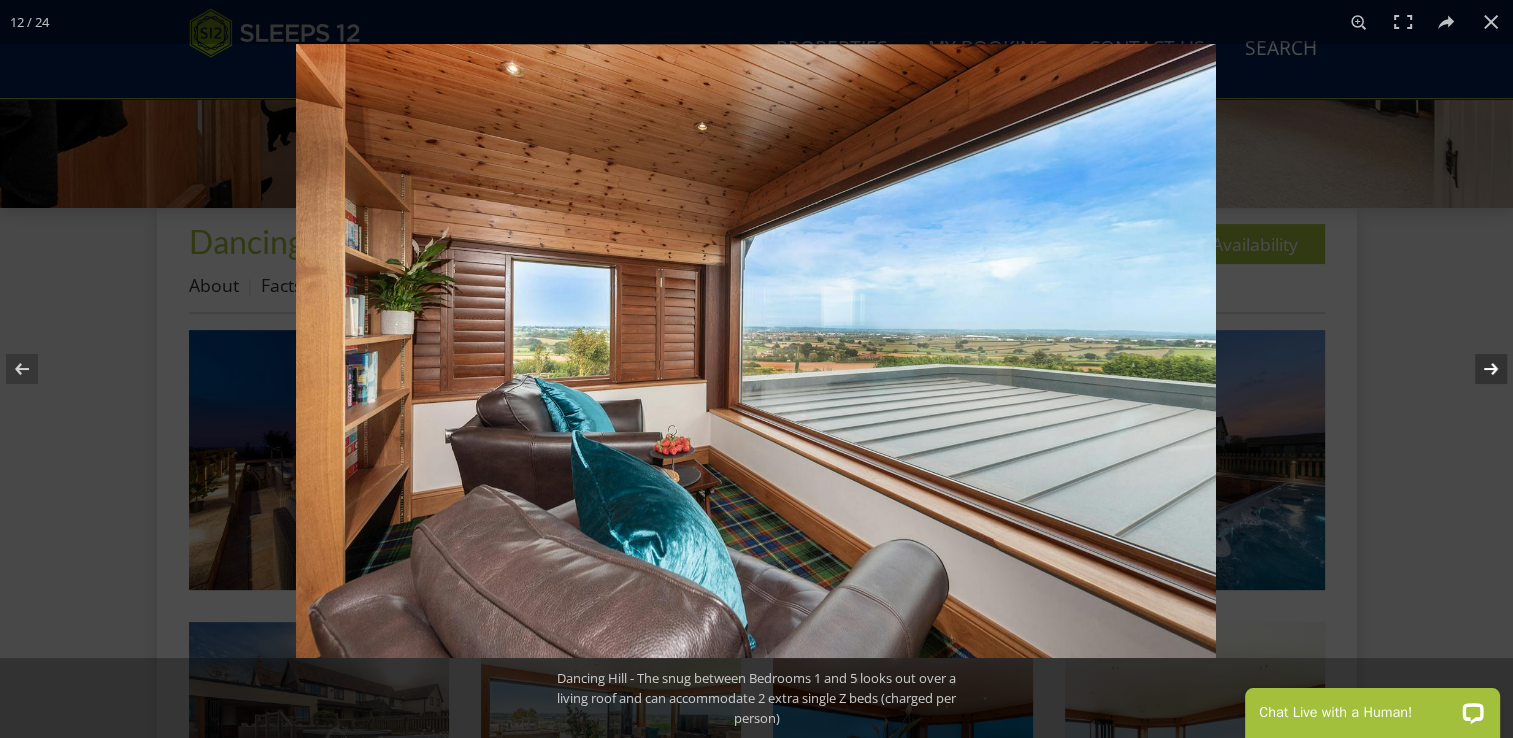 click at bounding box center (1478, 369) 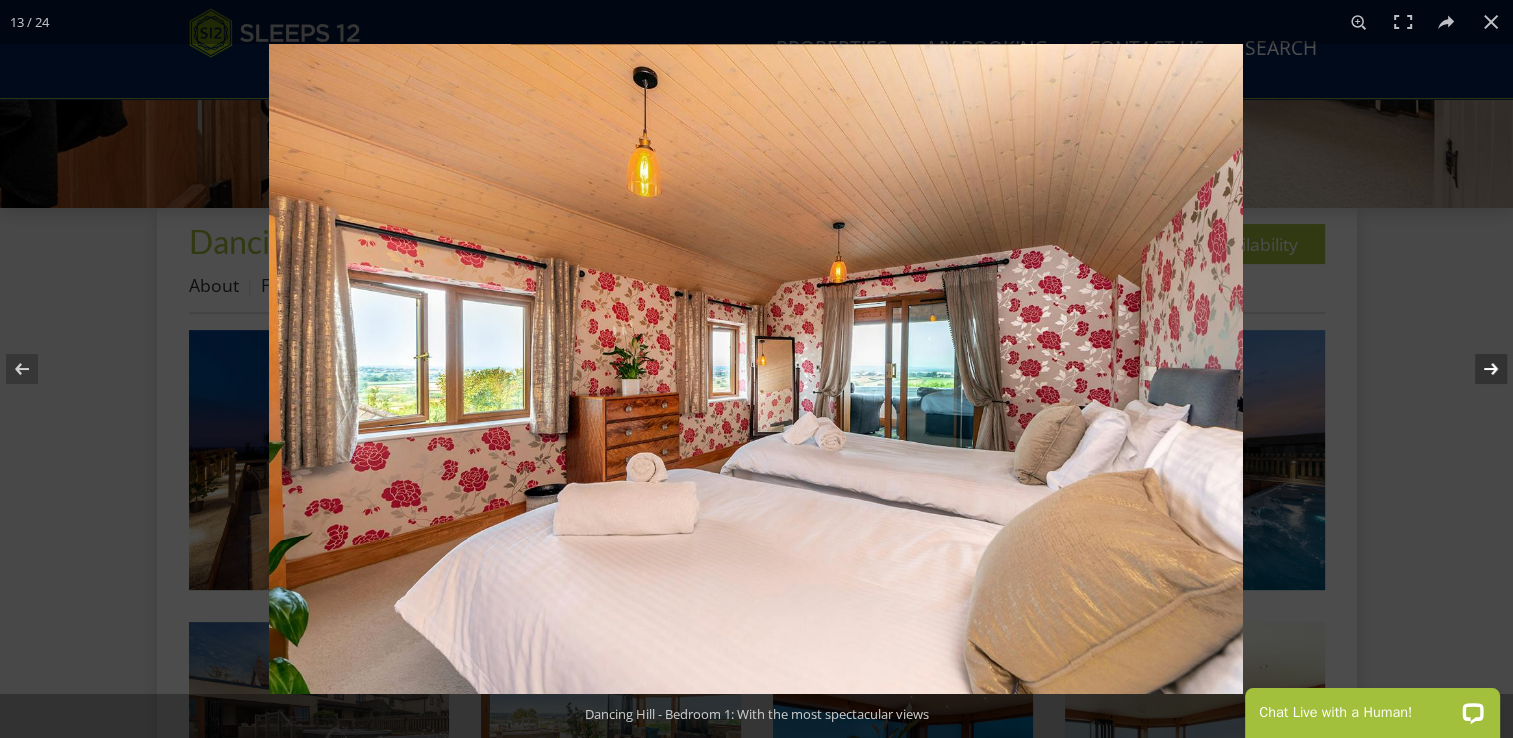 click at bounding box center (1478, 369) 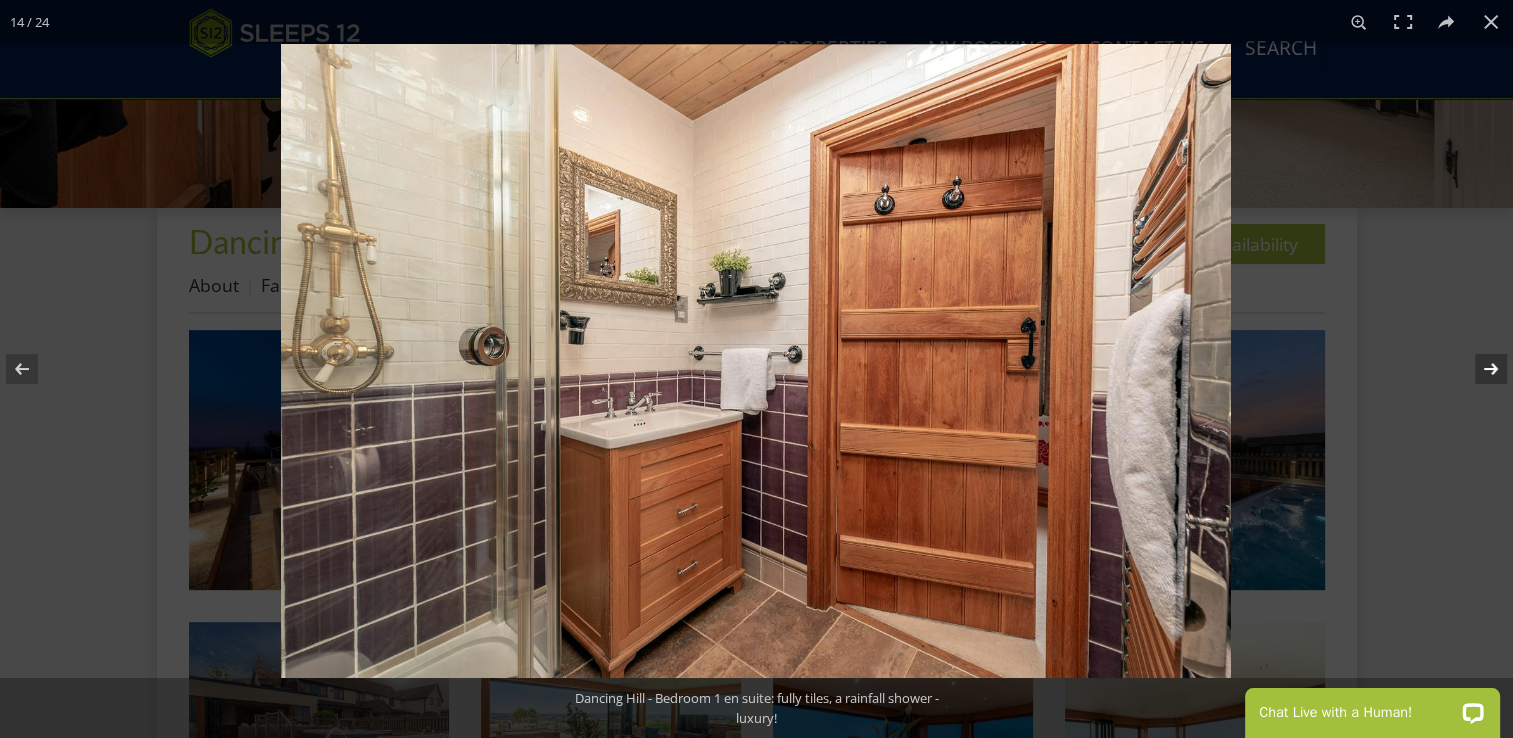 click at bounding box center [1478, 369] 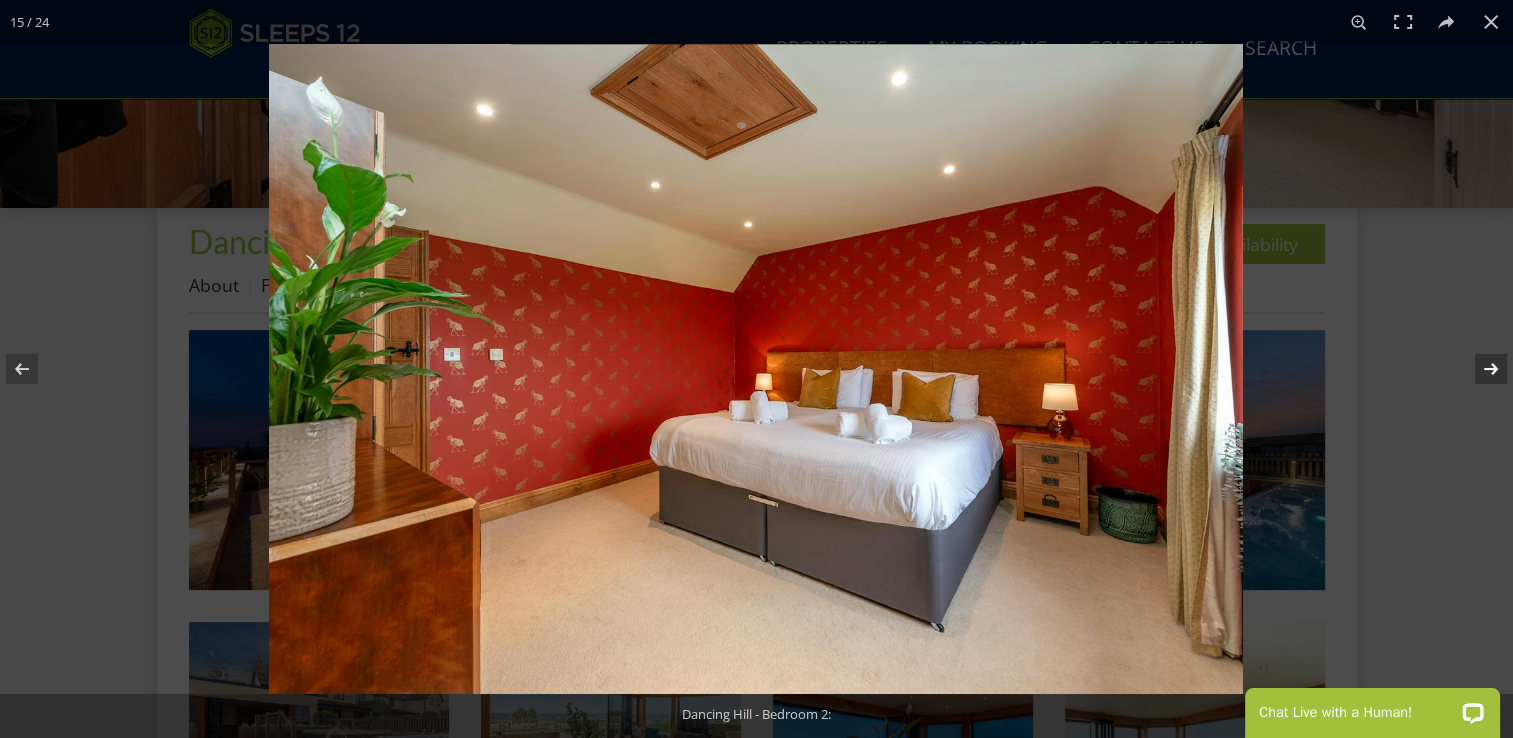 click at bounding box center (1478, 369) 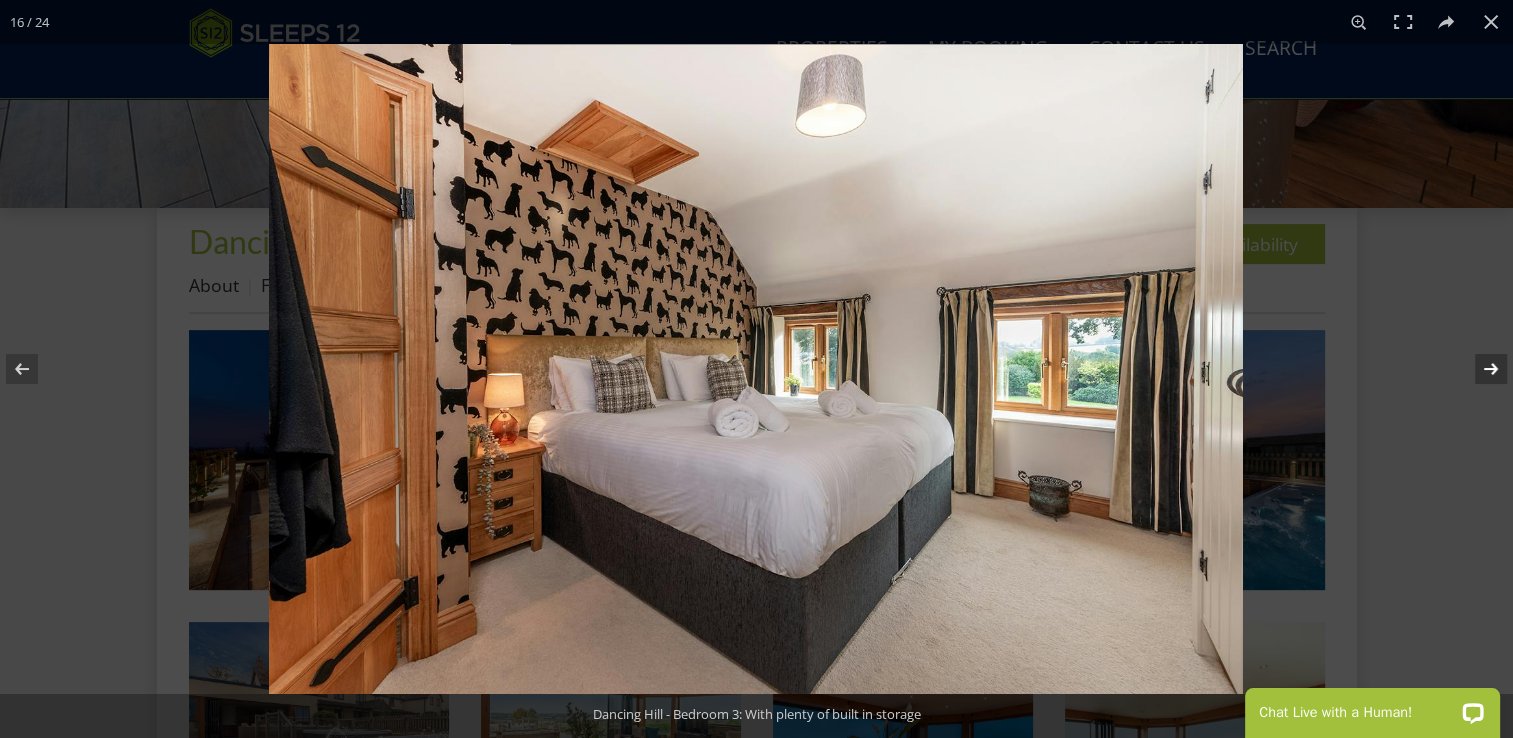click at bounding box center [1478, 369] 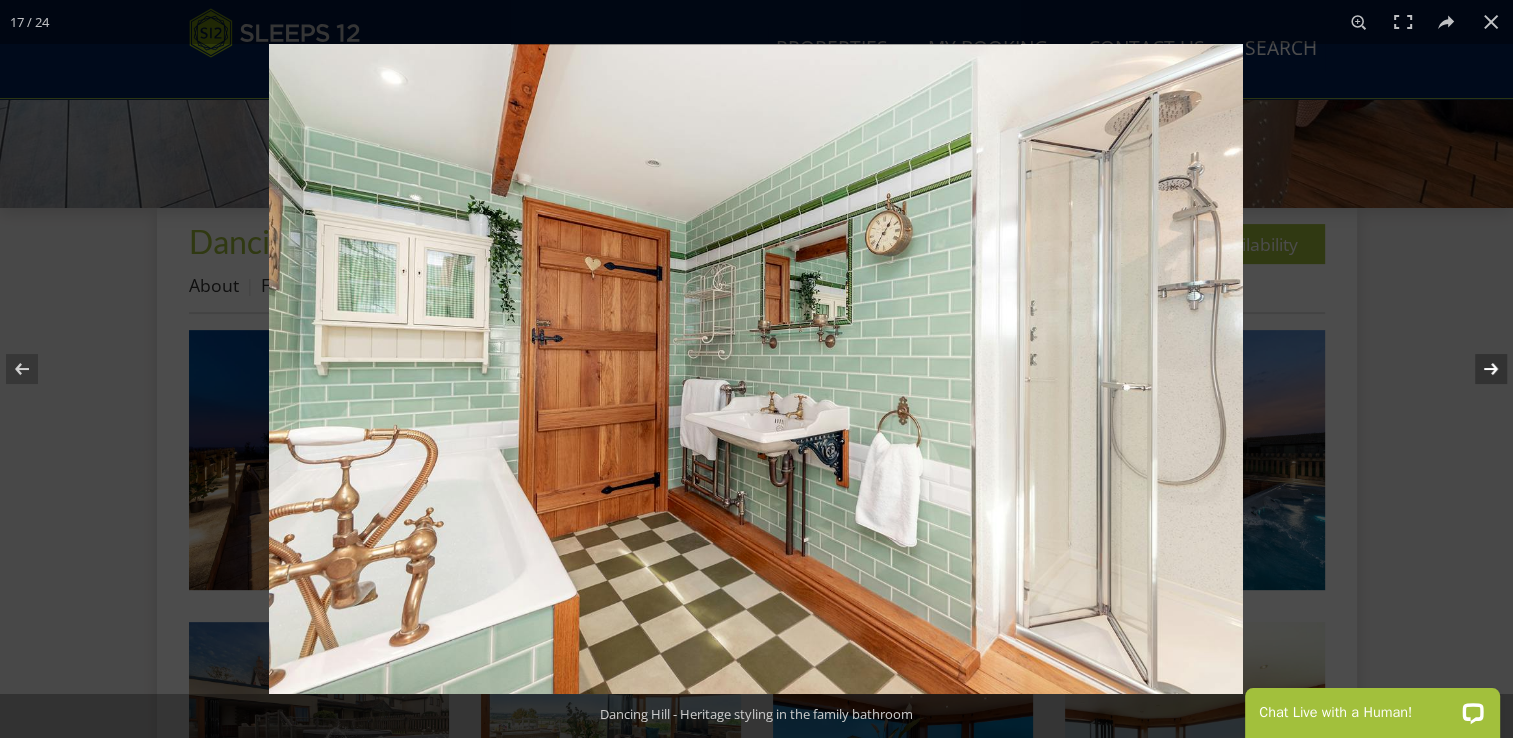 click at bounding box center (1478, 369) 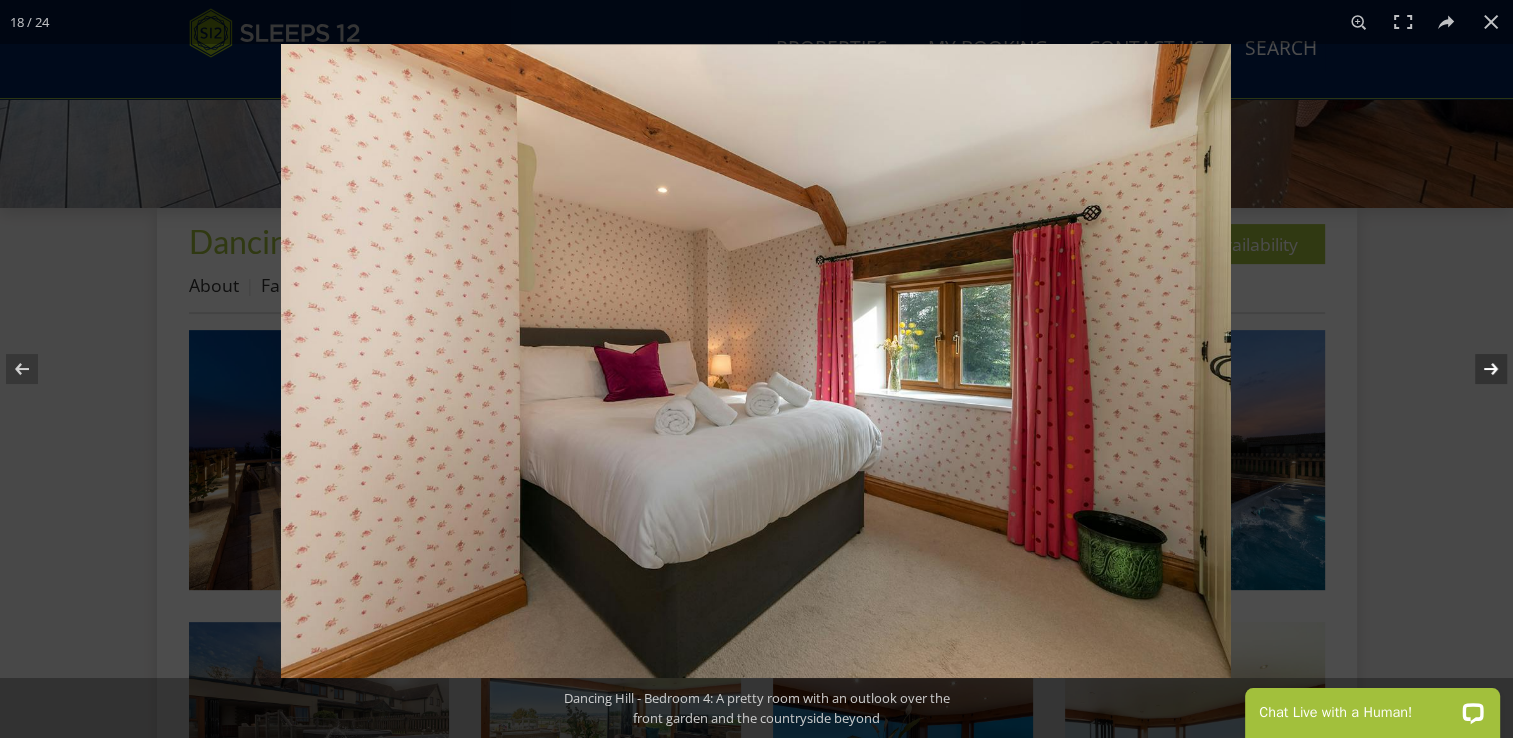 click at bounding box center (1478, 369) 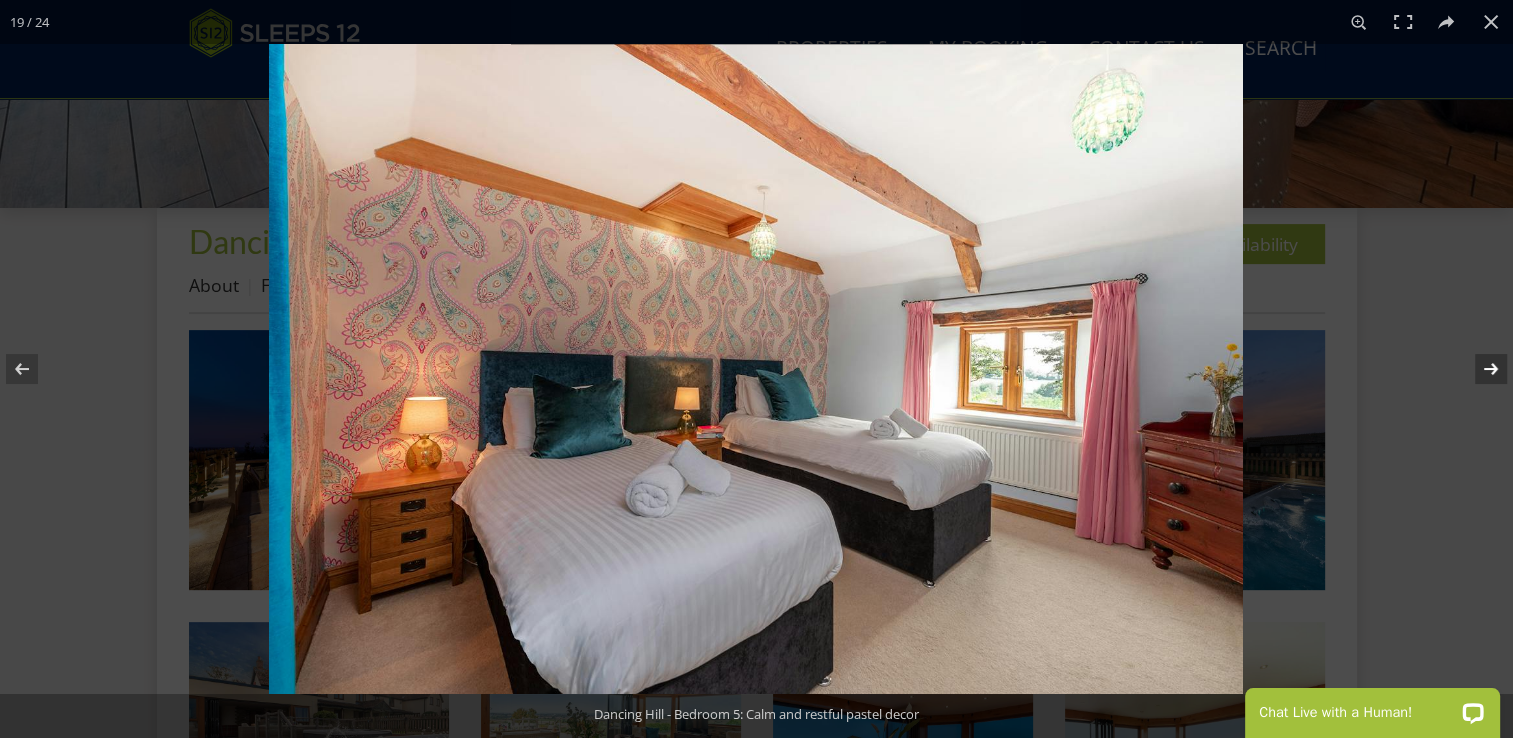 click at bounding box center [1478, 369] 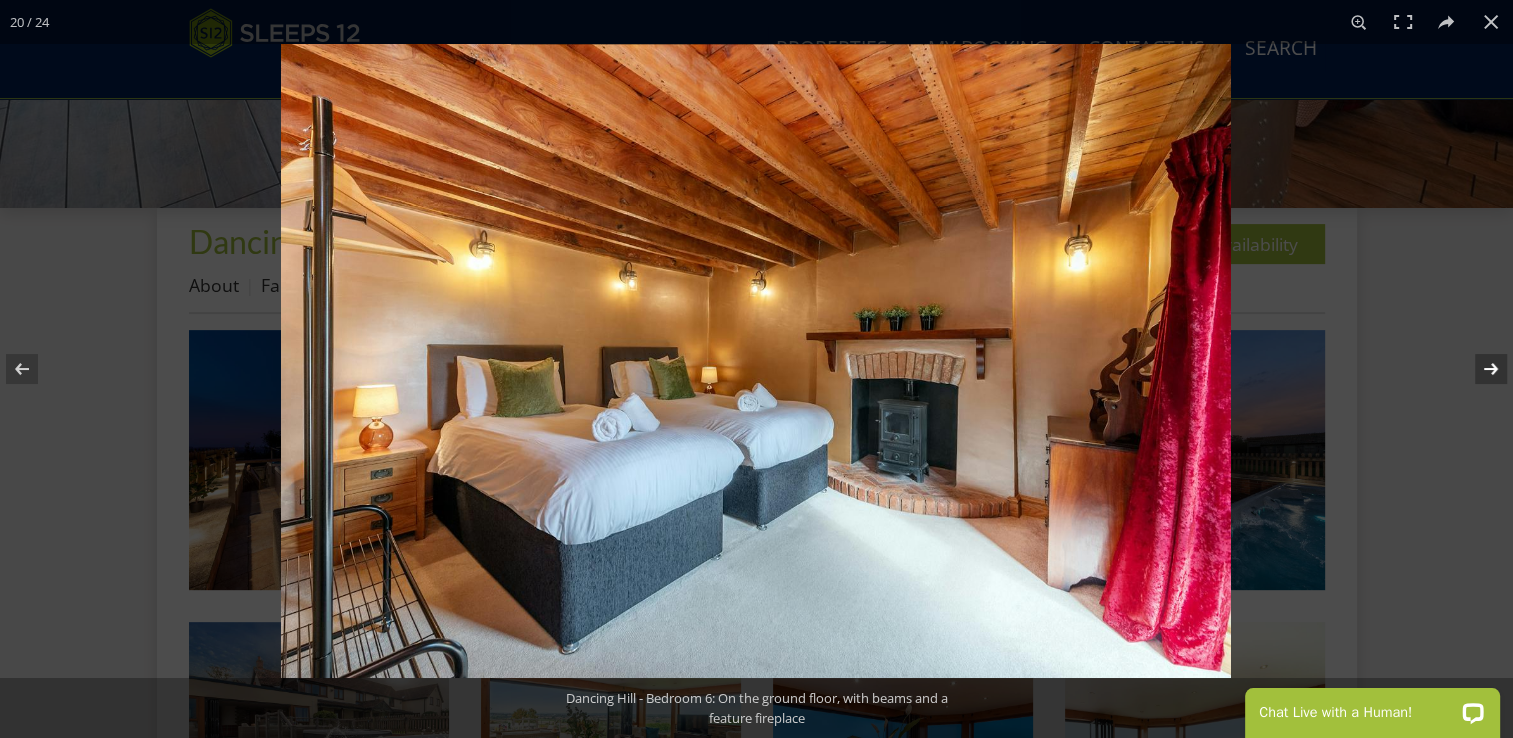 click at bounding box center (1478, 369) 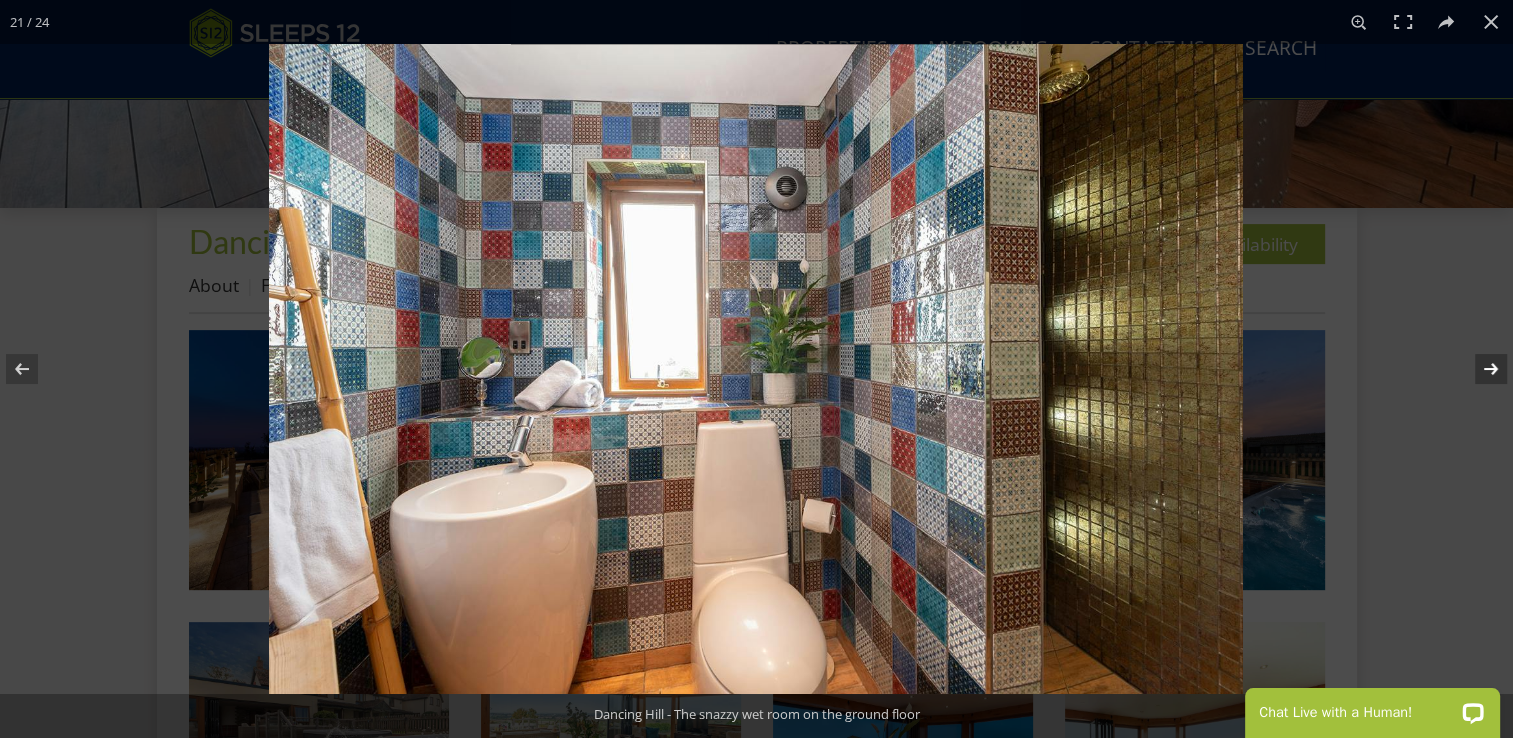 click at bounding box center (1478, 369) 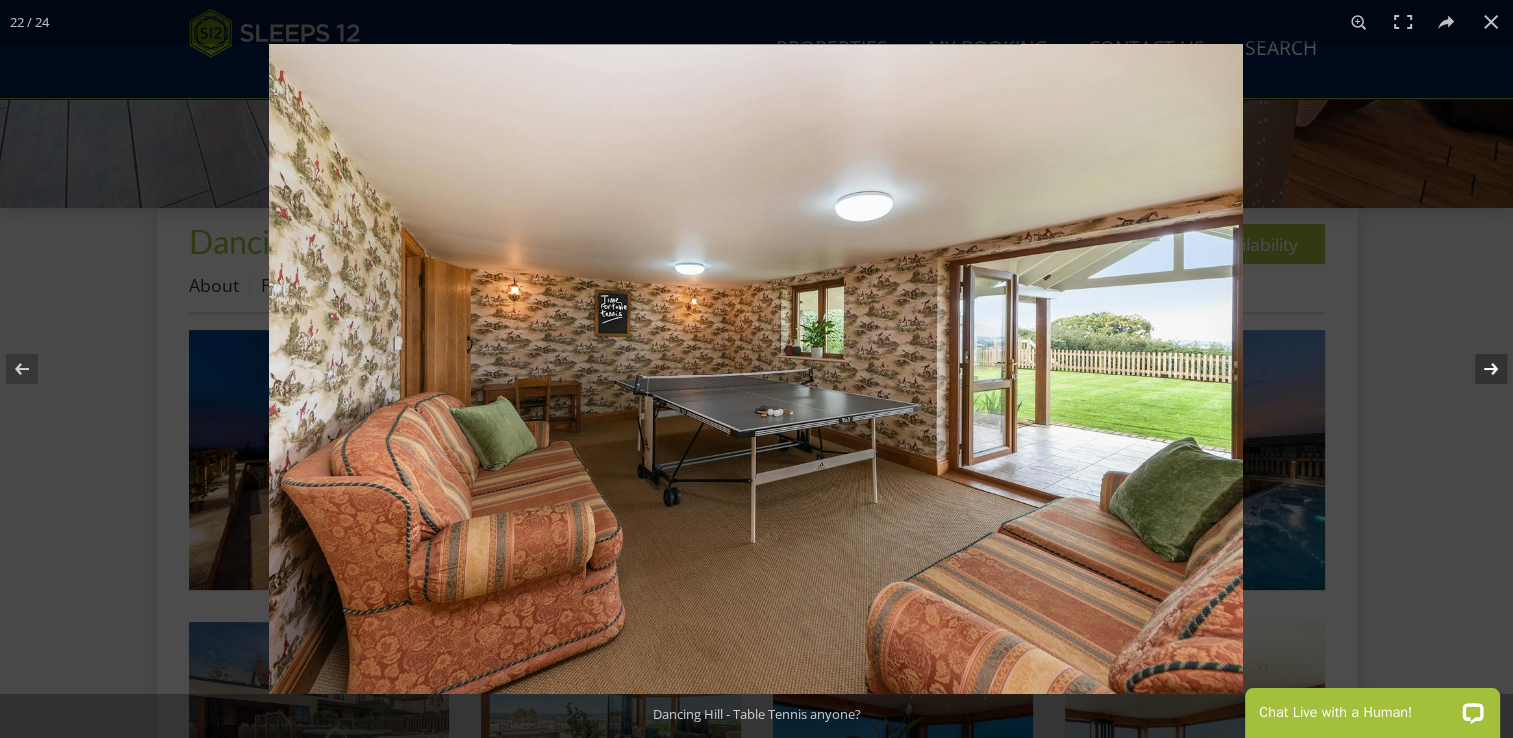 click at bounding box center (1478, 369) 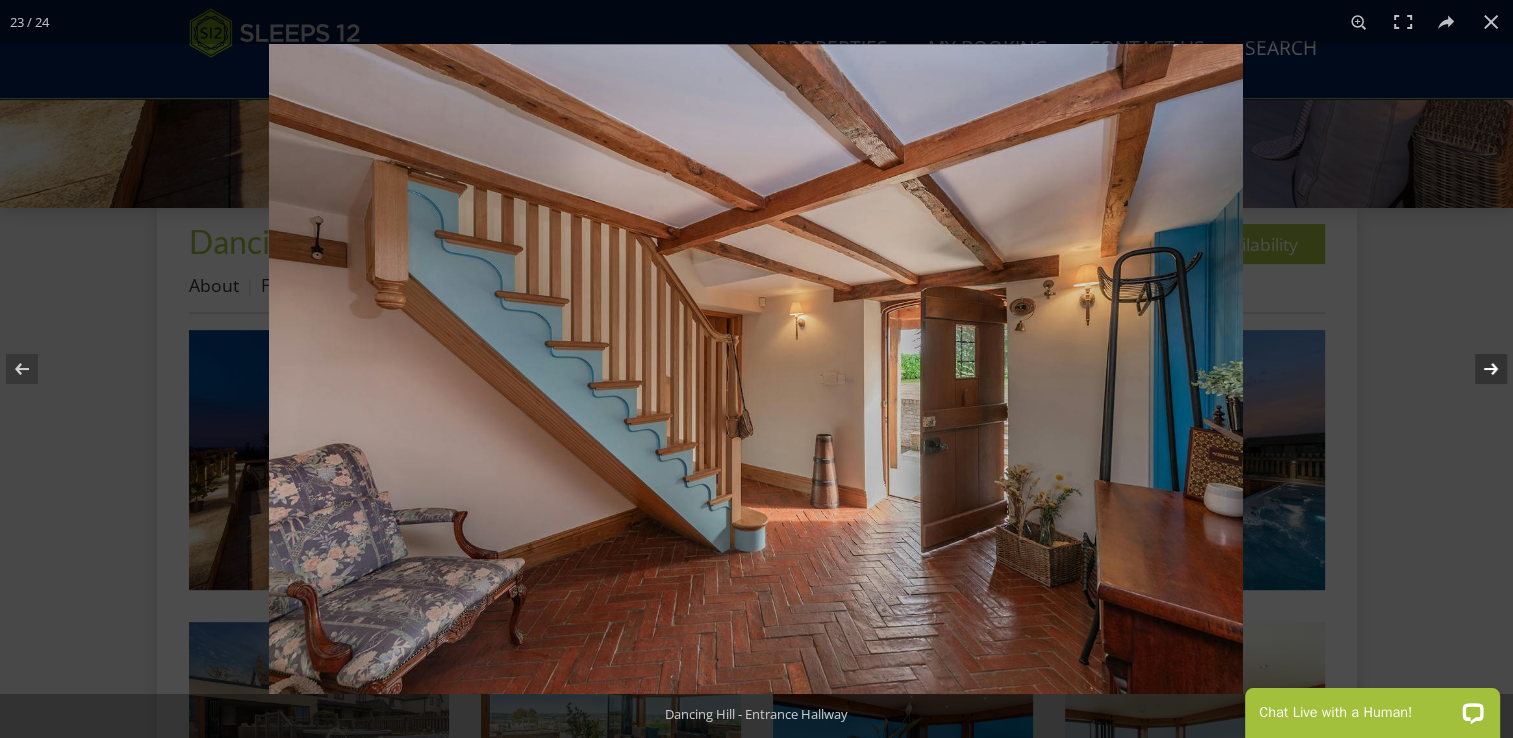 click at bounding box center [1478, 369] 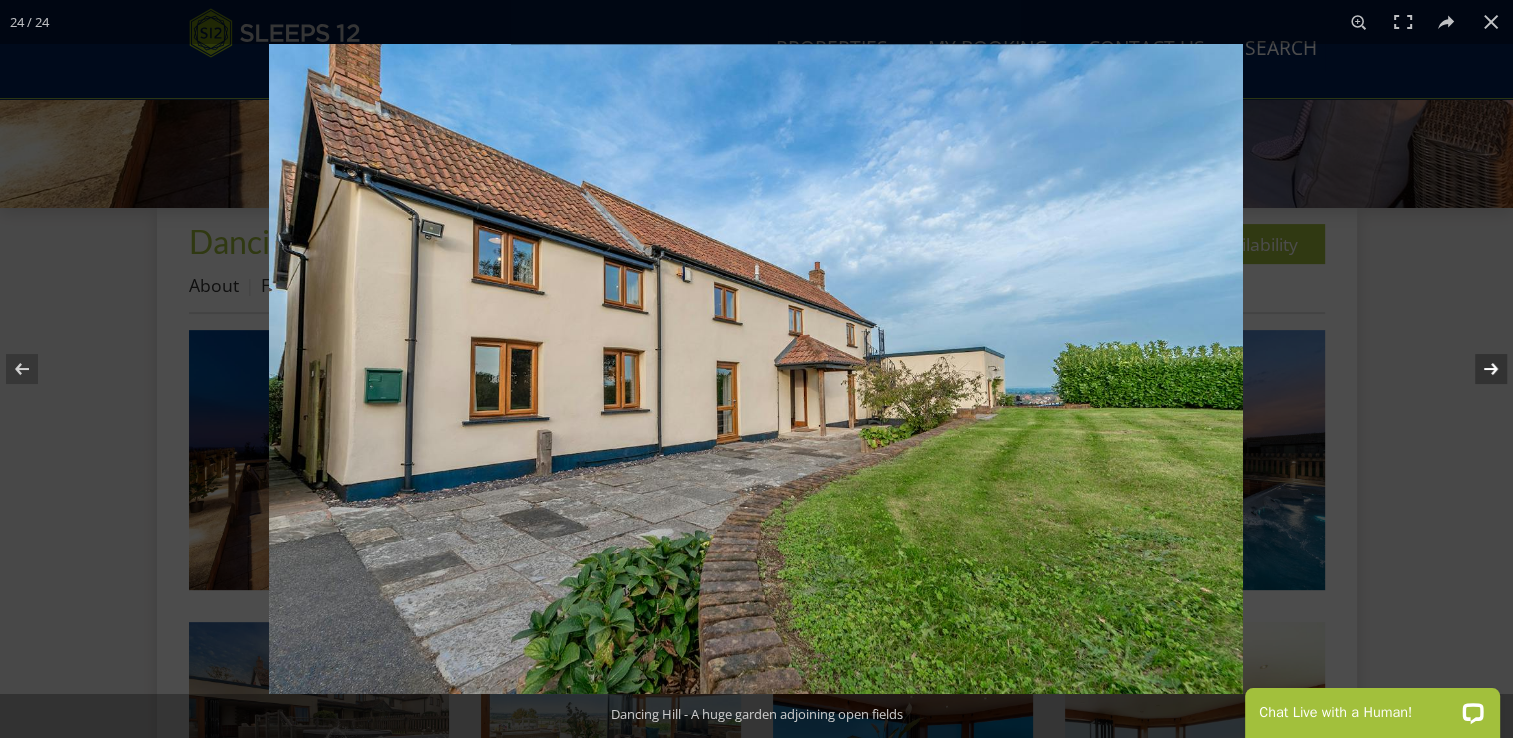 click at bounding box center (1478, 369) 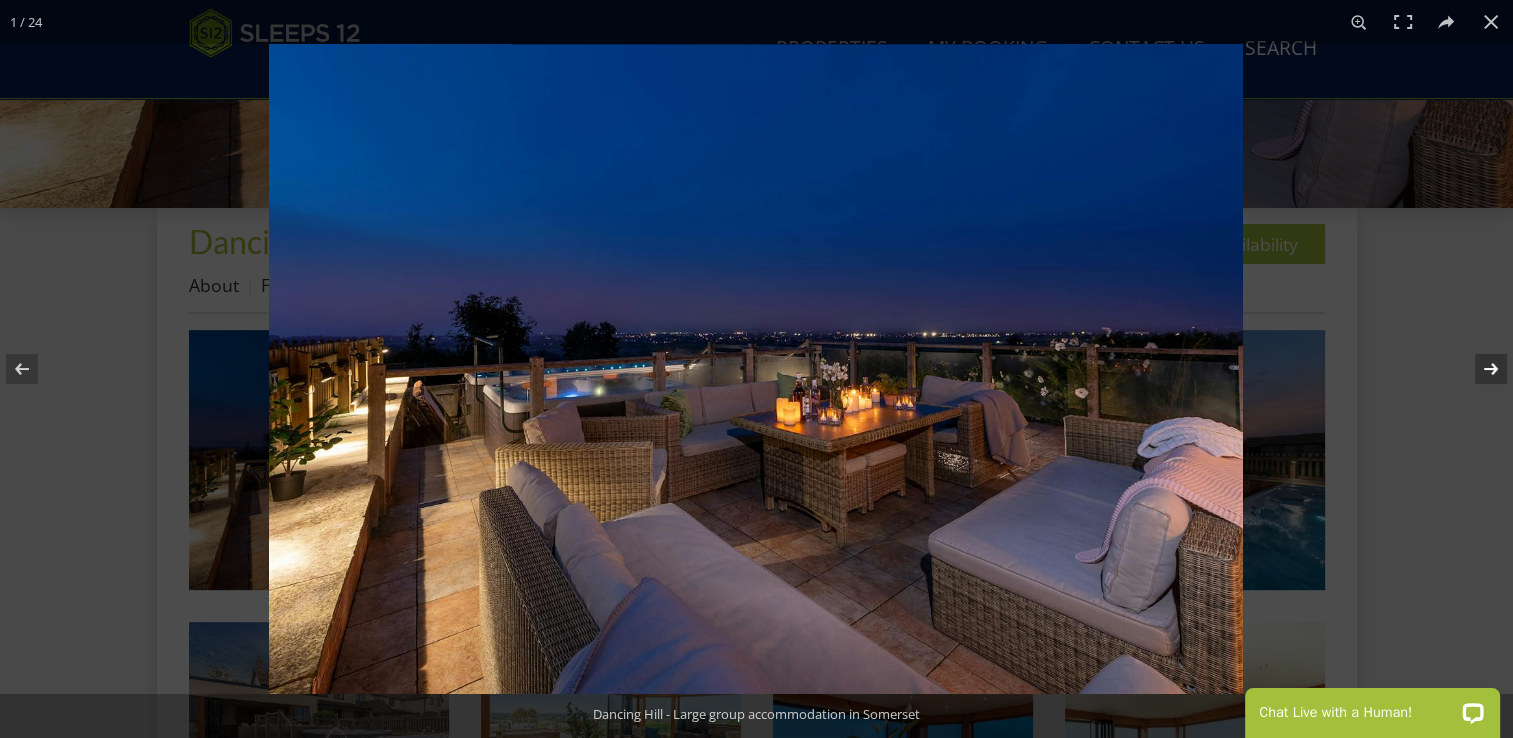 click at bounding box center [1478, 369] 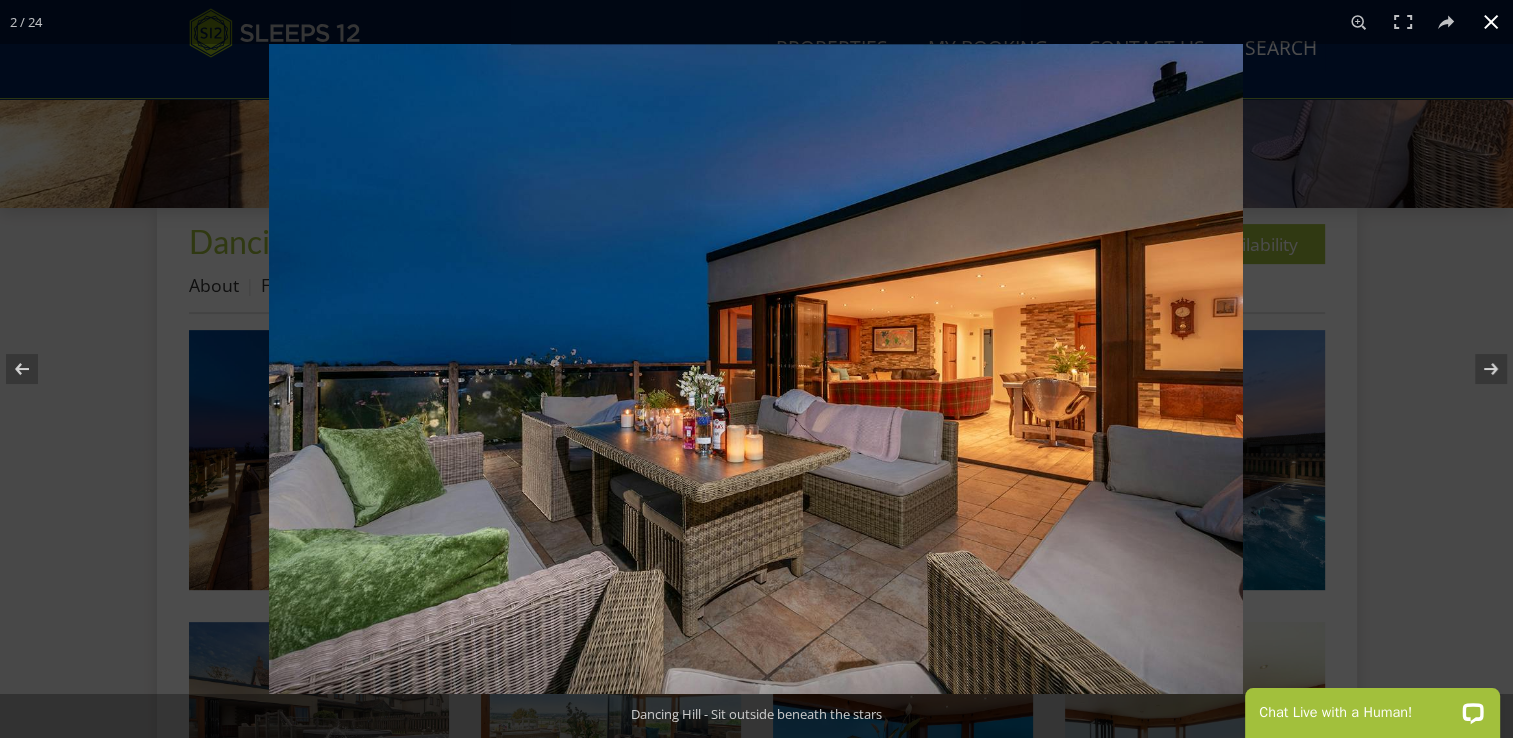 click at bounding box center (1491, 22) 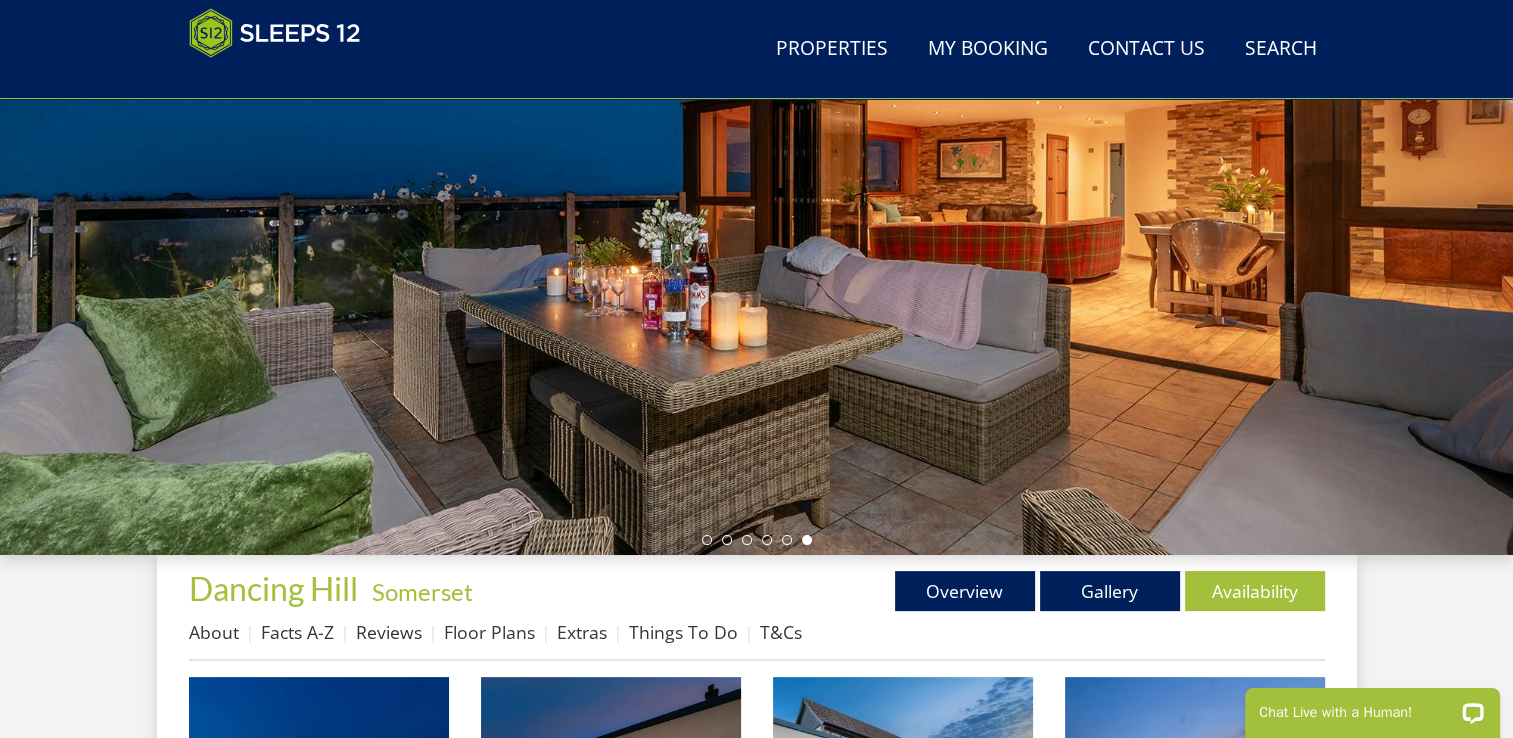 scroll, scrollTop: 508, scrollLeft: 0, axis: vertical 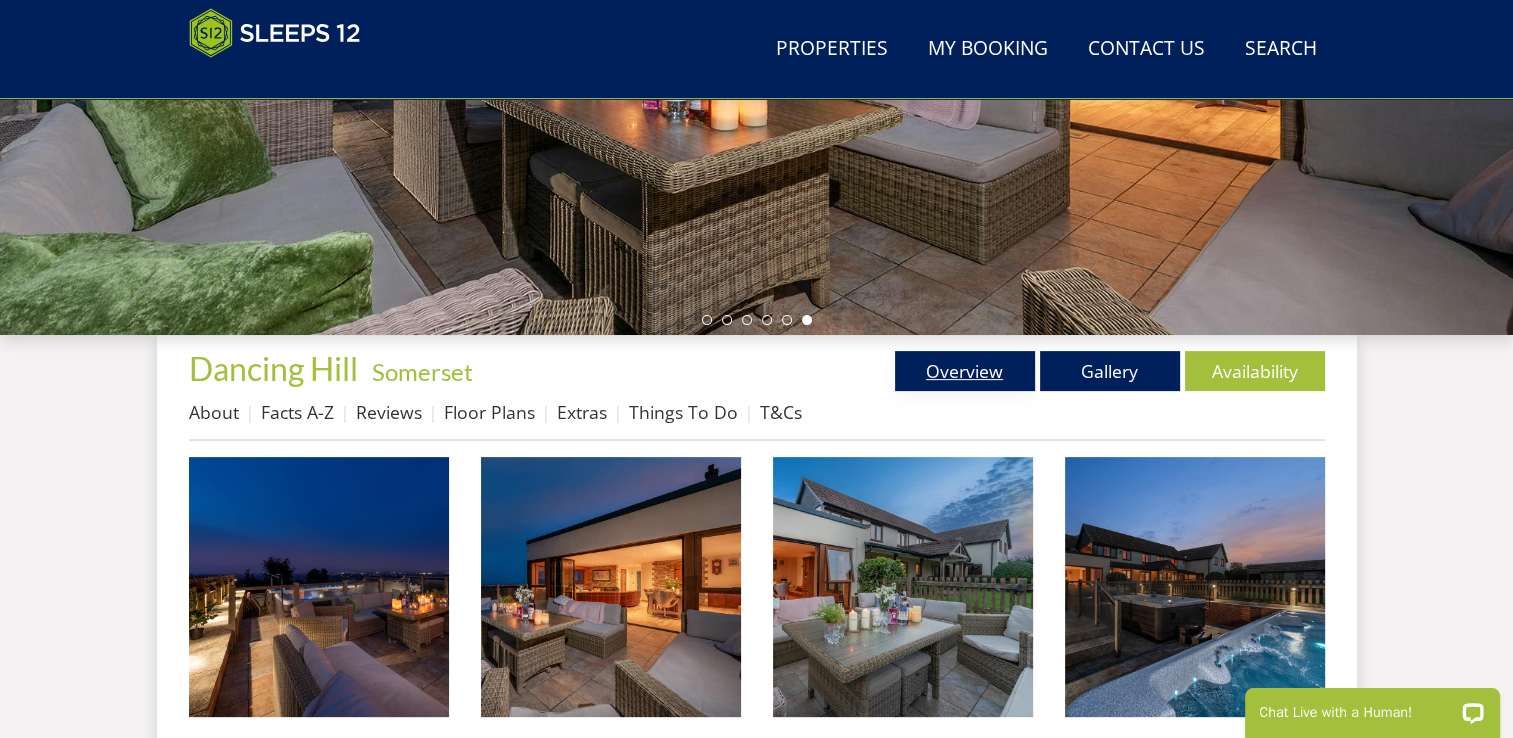 click on "Overview" at bounding box center [965, 371] 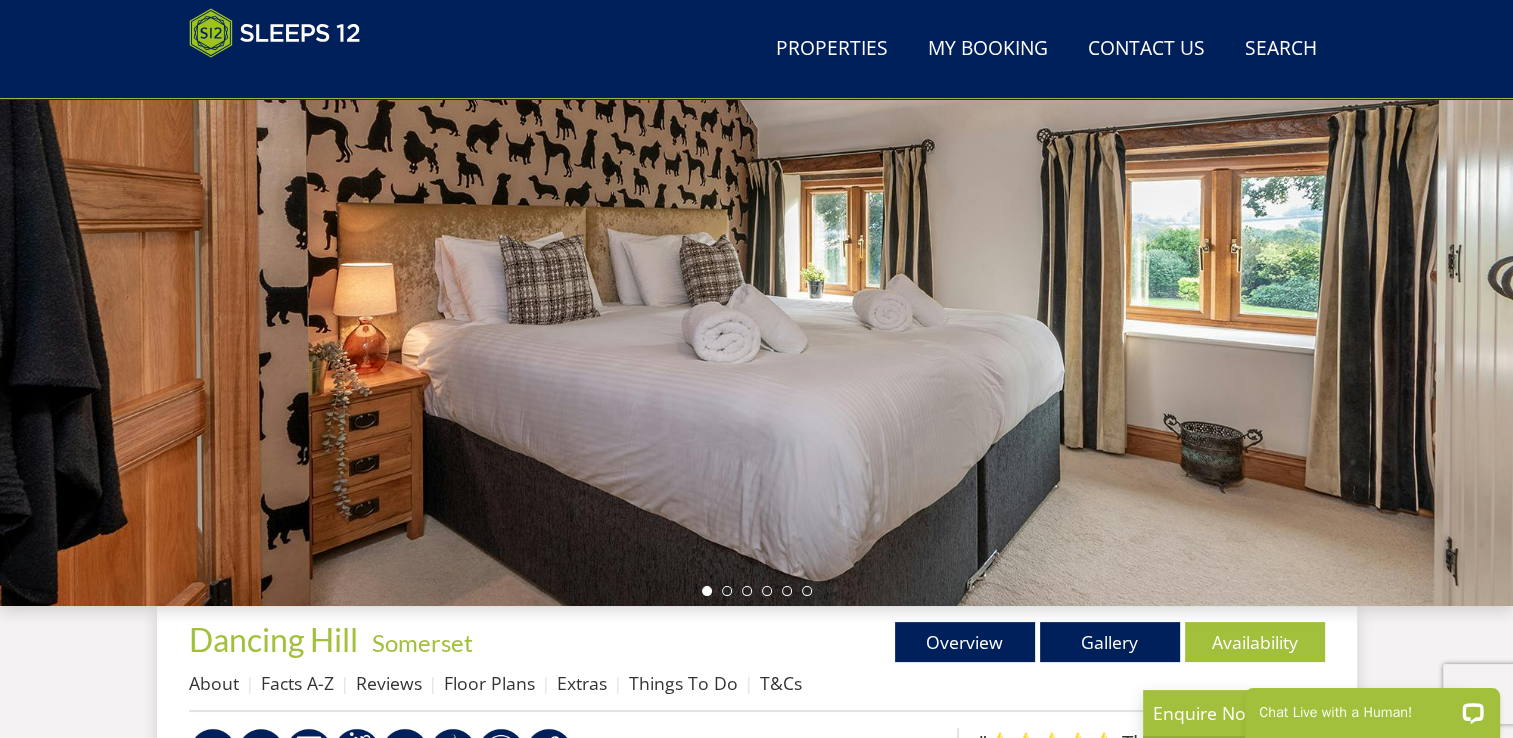 scroll, scrollTop: 416, scrollLeft: 0, axis: vertical 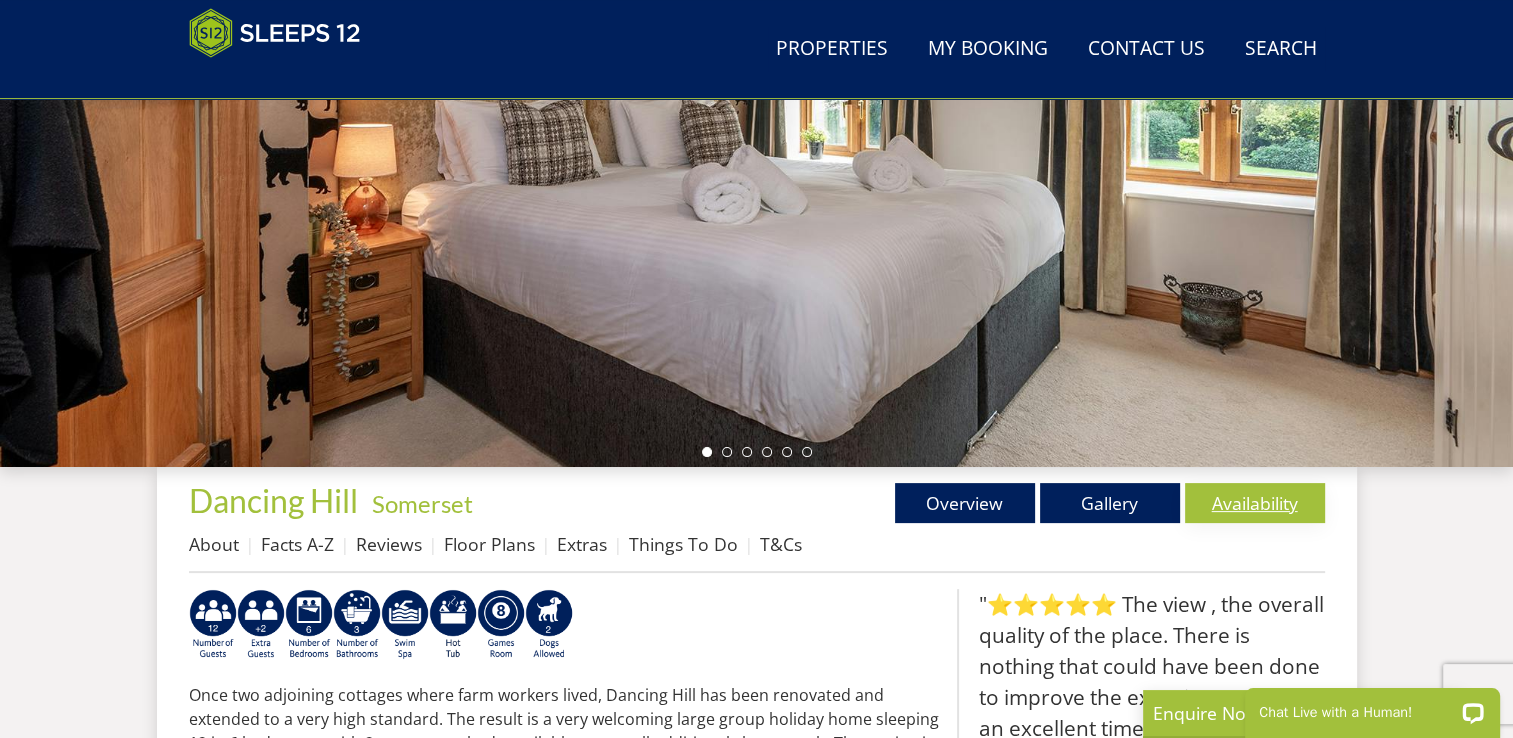 click on "Availability" at bounding box center (1255, 503) 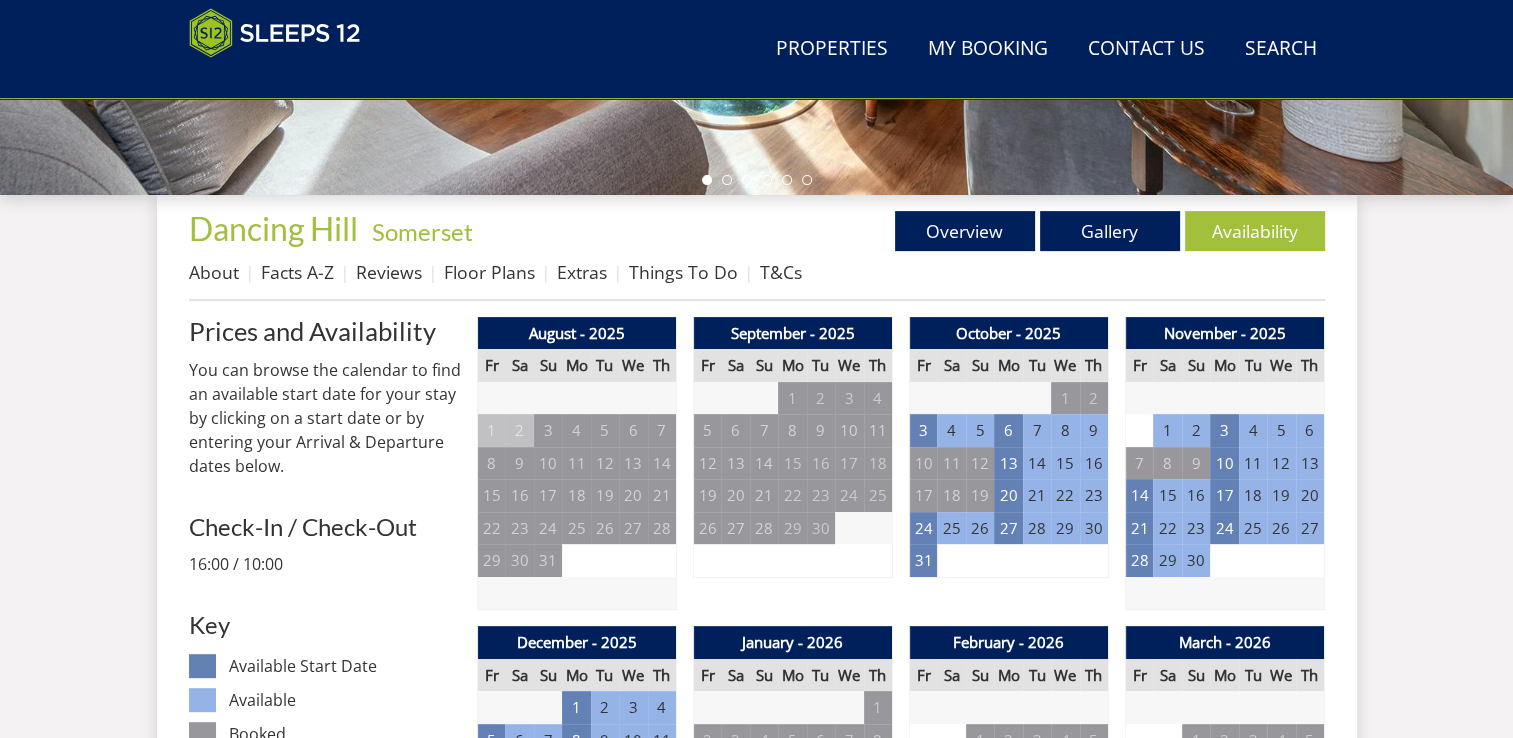 scroll, scrollTop: 744, scrollLeft: 0, axis: vertical 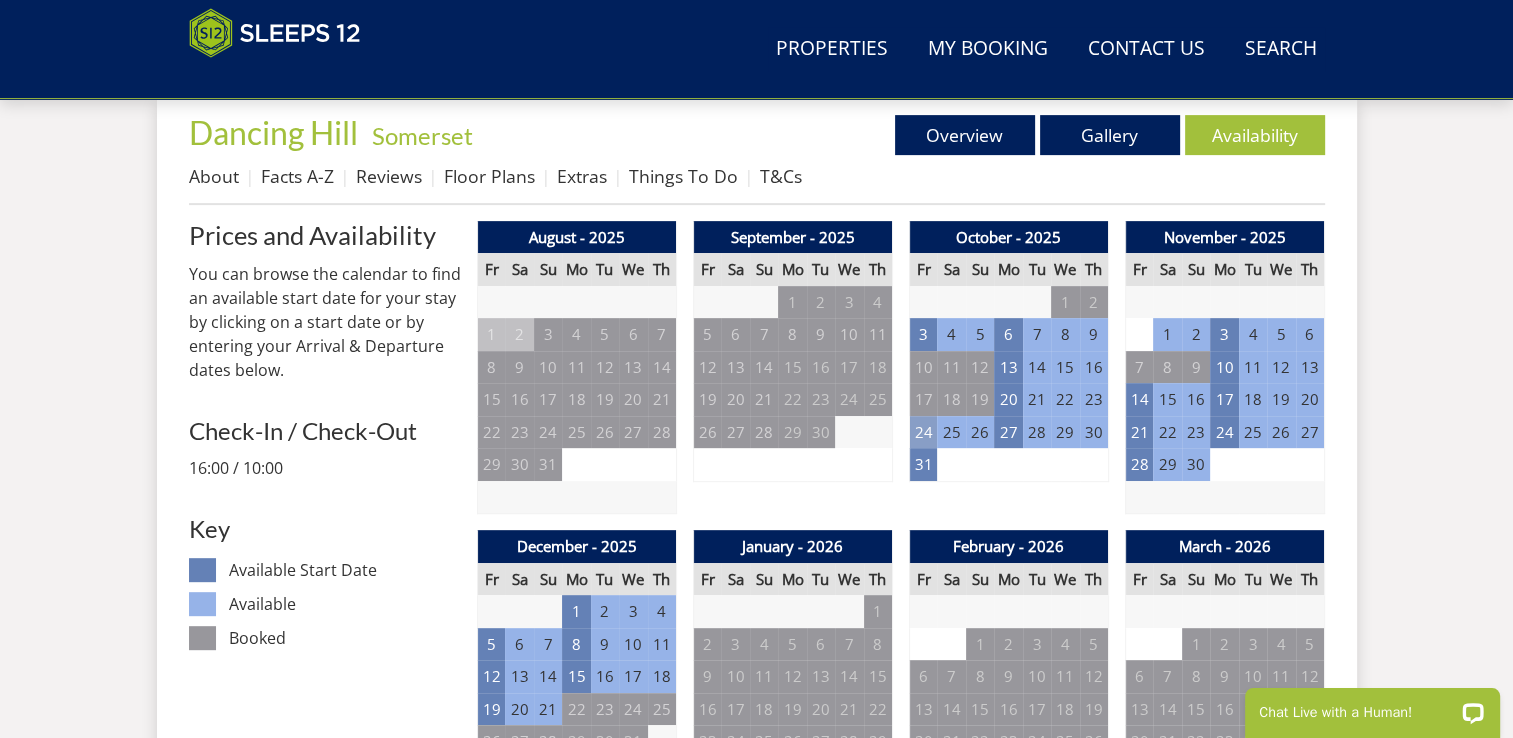 click on "24" at bounding box center [923, 432] 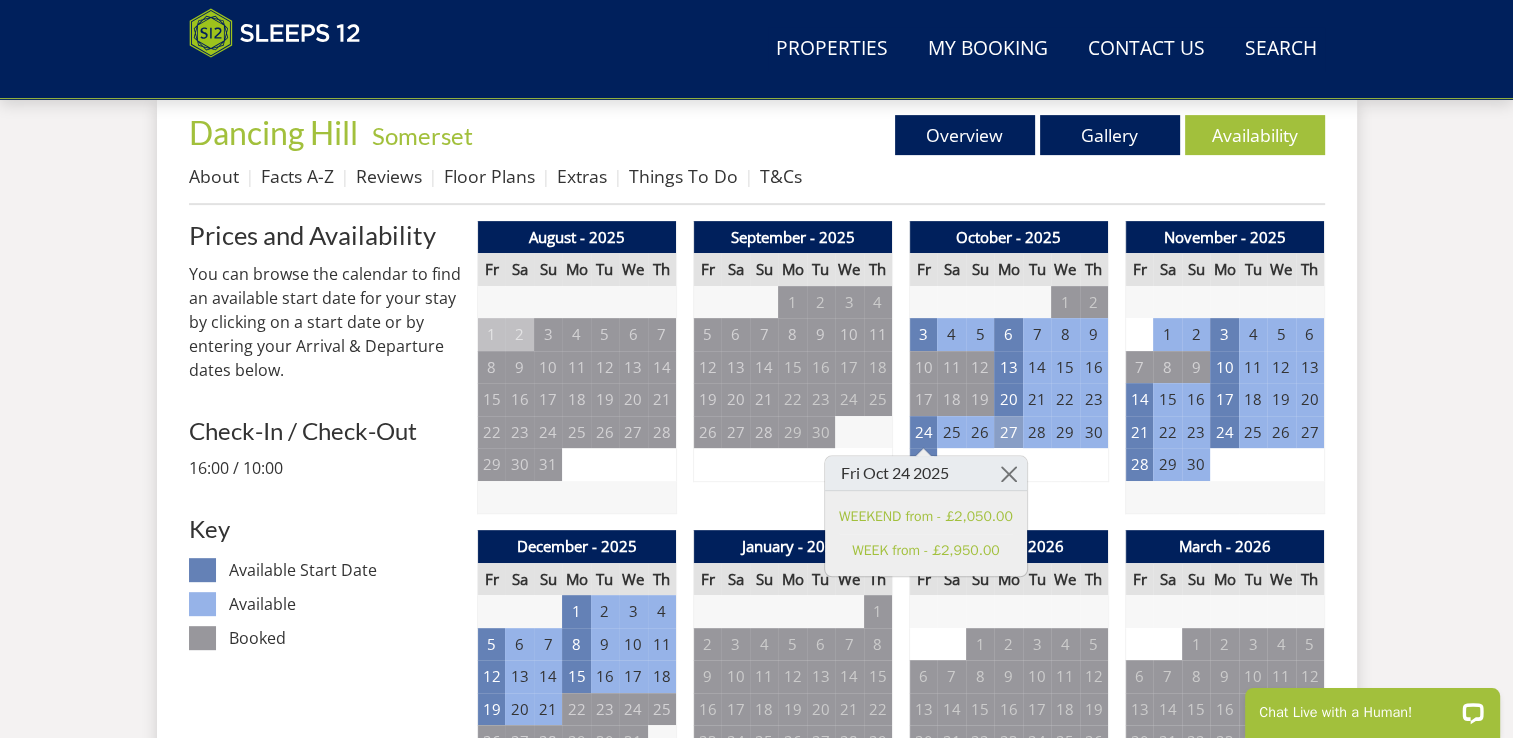click on "27" at bounding box center (1008, 432) 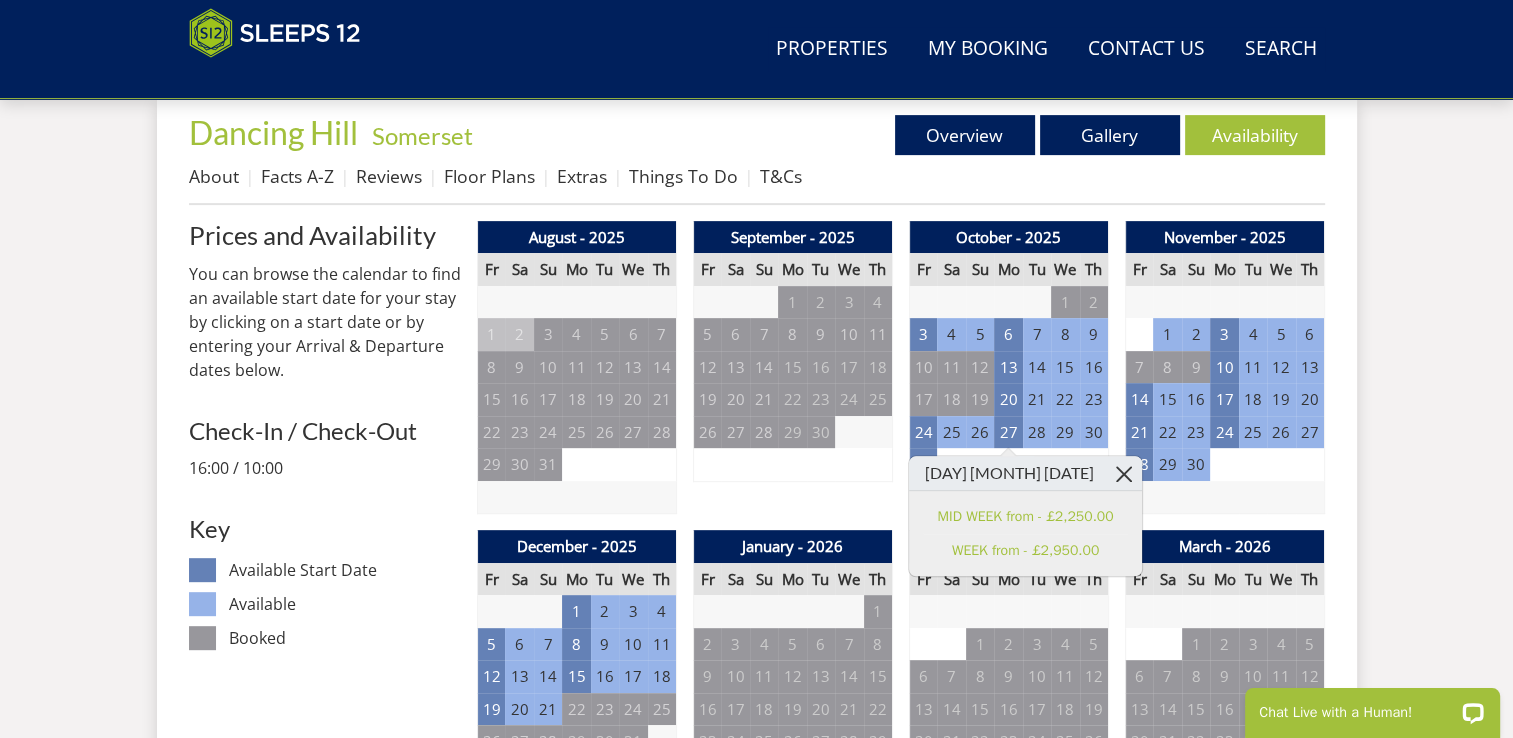 click at bounding box center (1124, 473) 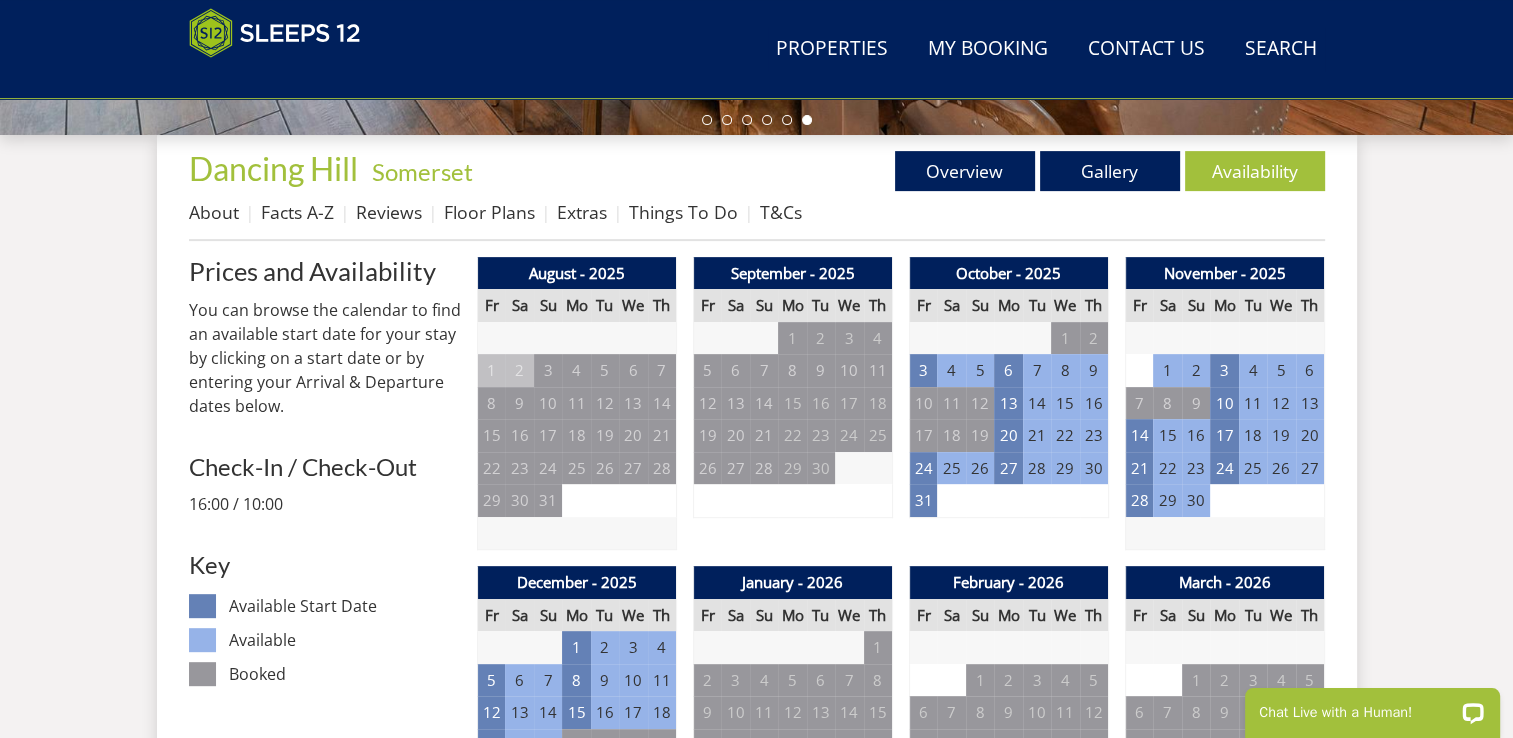 scroll, scrollTop: 668, scrollLeft: 0, axis: vertical 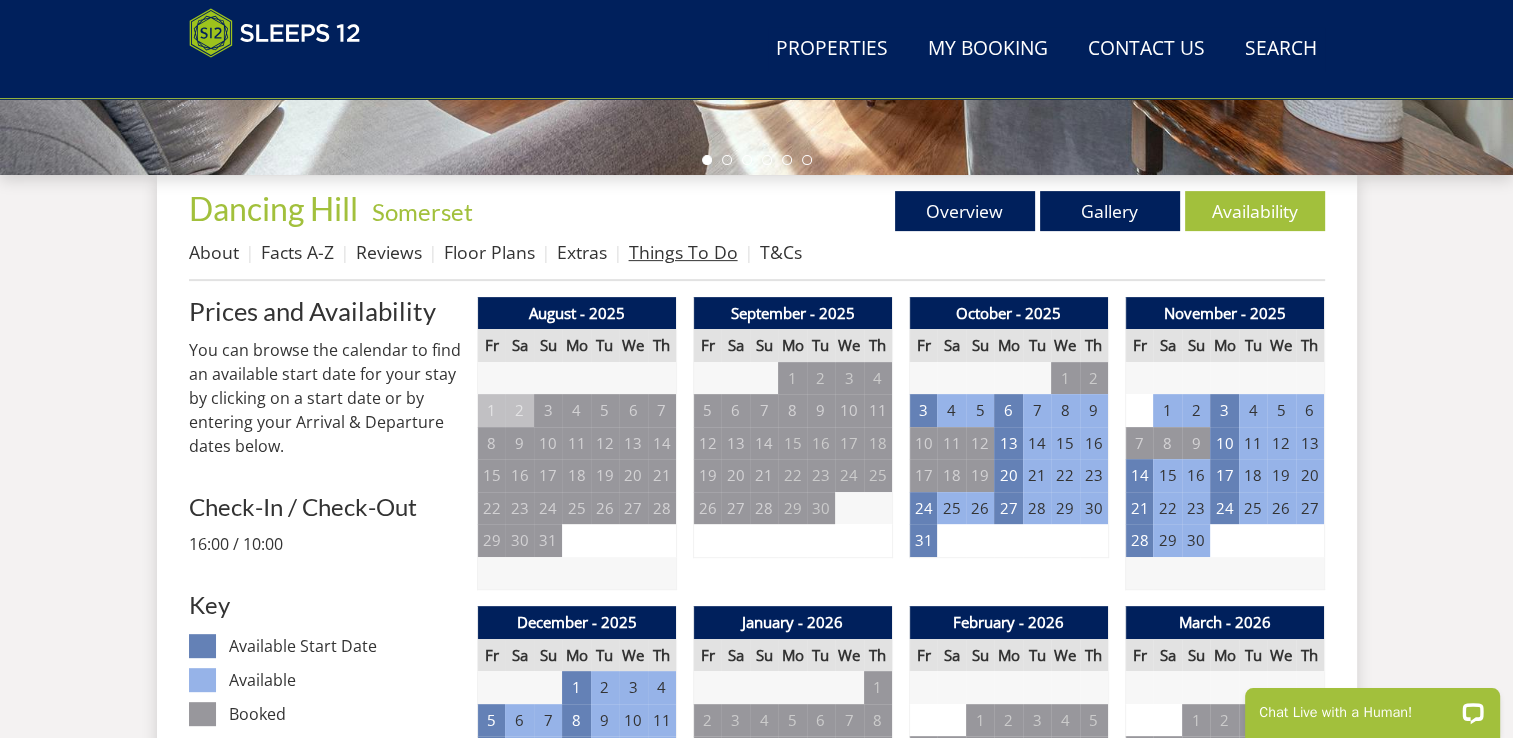 click on "Things To Do" at bounding box center [683, 252] 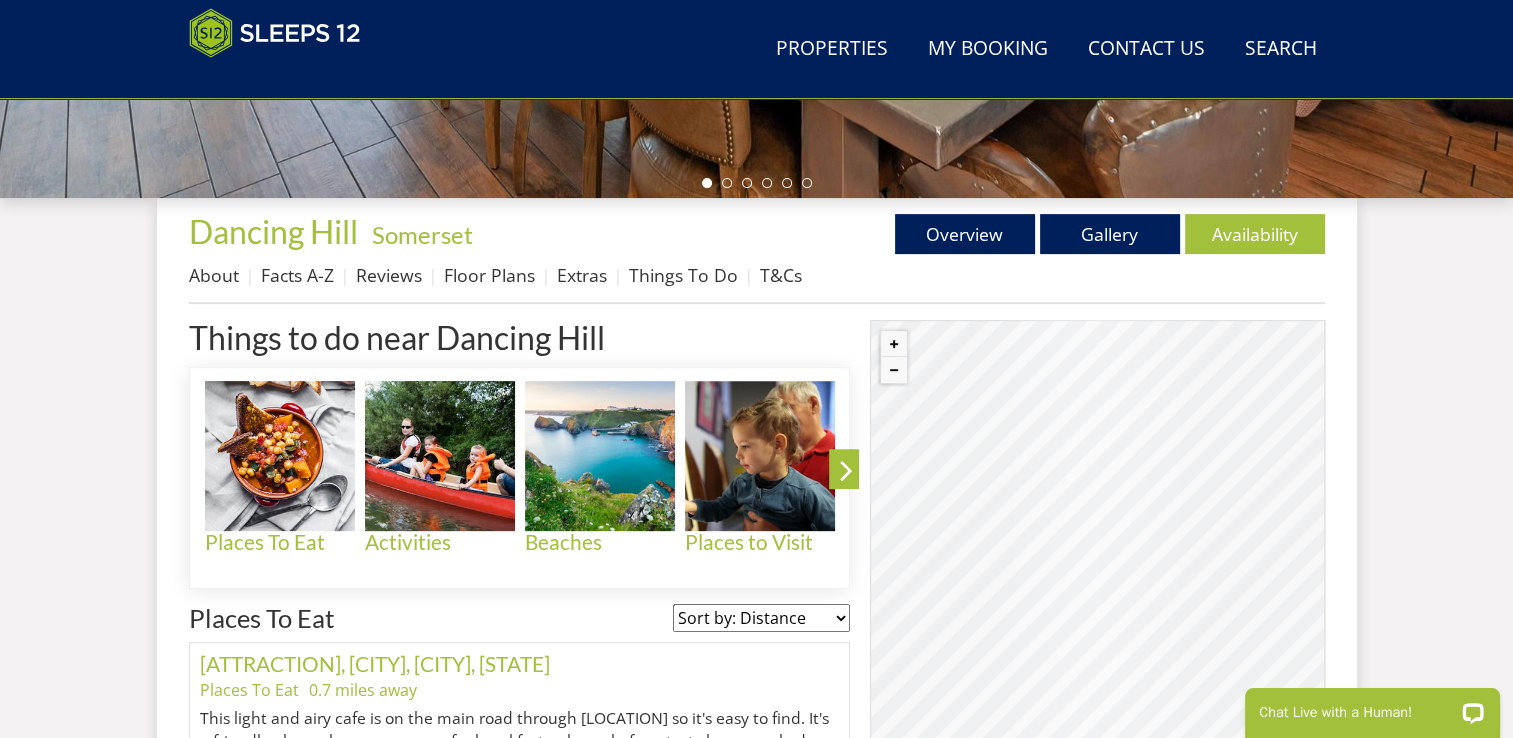 scroll, scrollTop: 722, scrollLeft: 0, axis: vertical 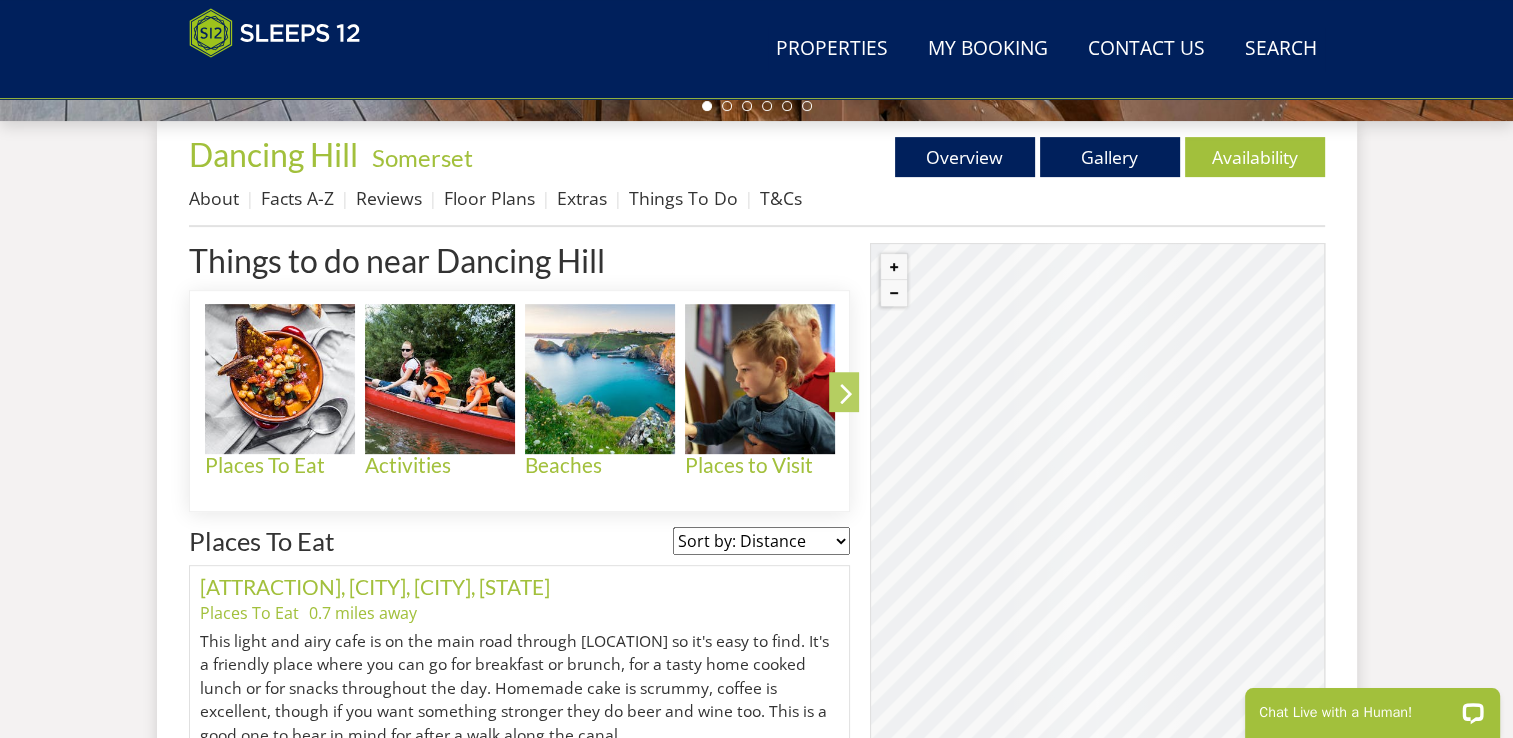 click at bounding box center [846, 397] 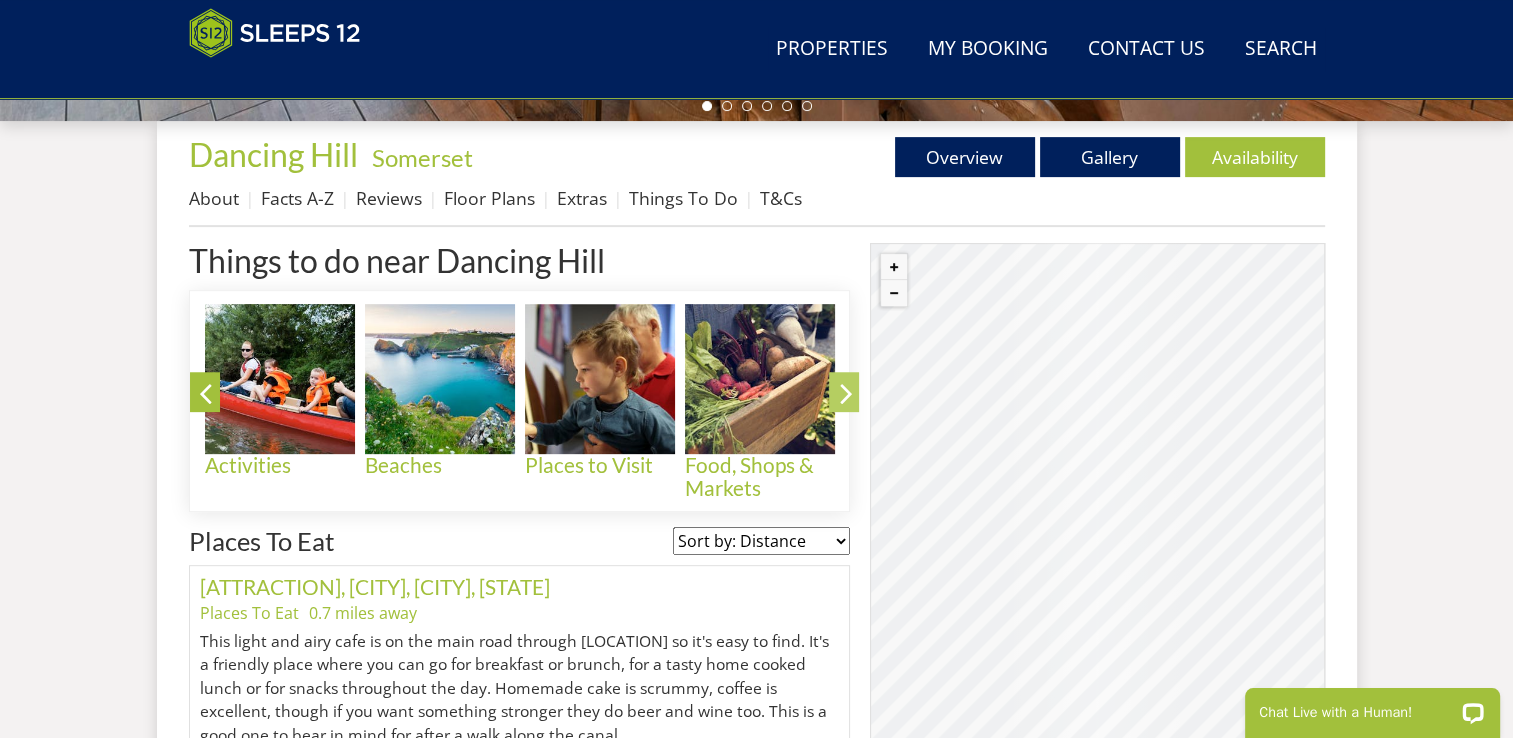 click at bounding box center (846, 397) 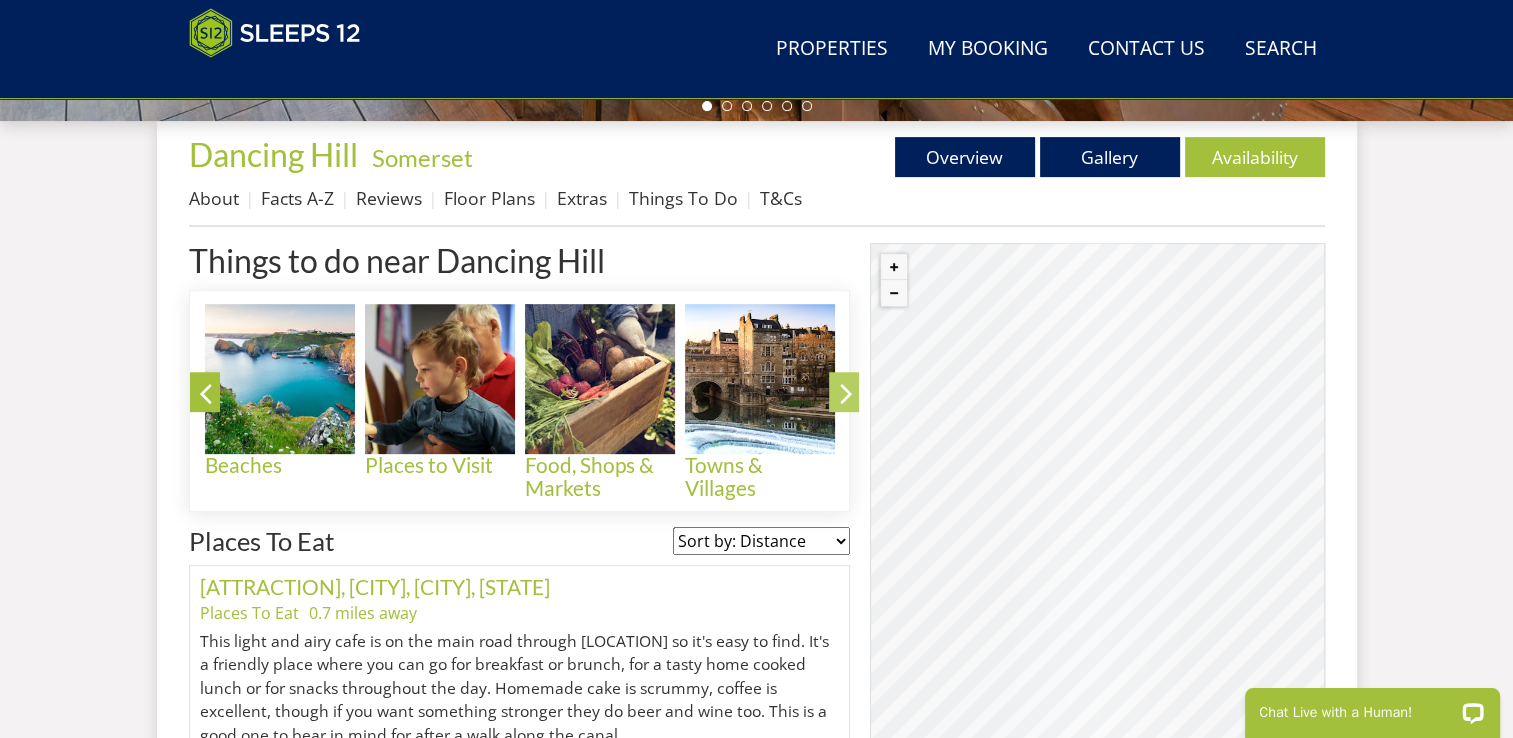 click at bounding box center [846, 397] 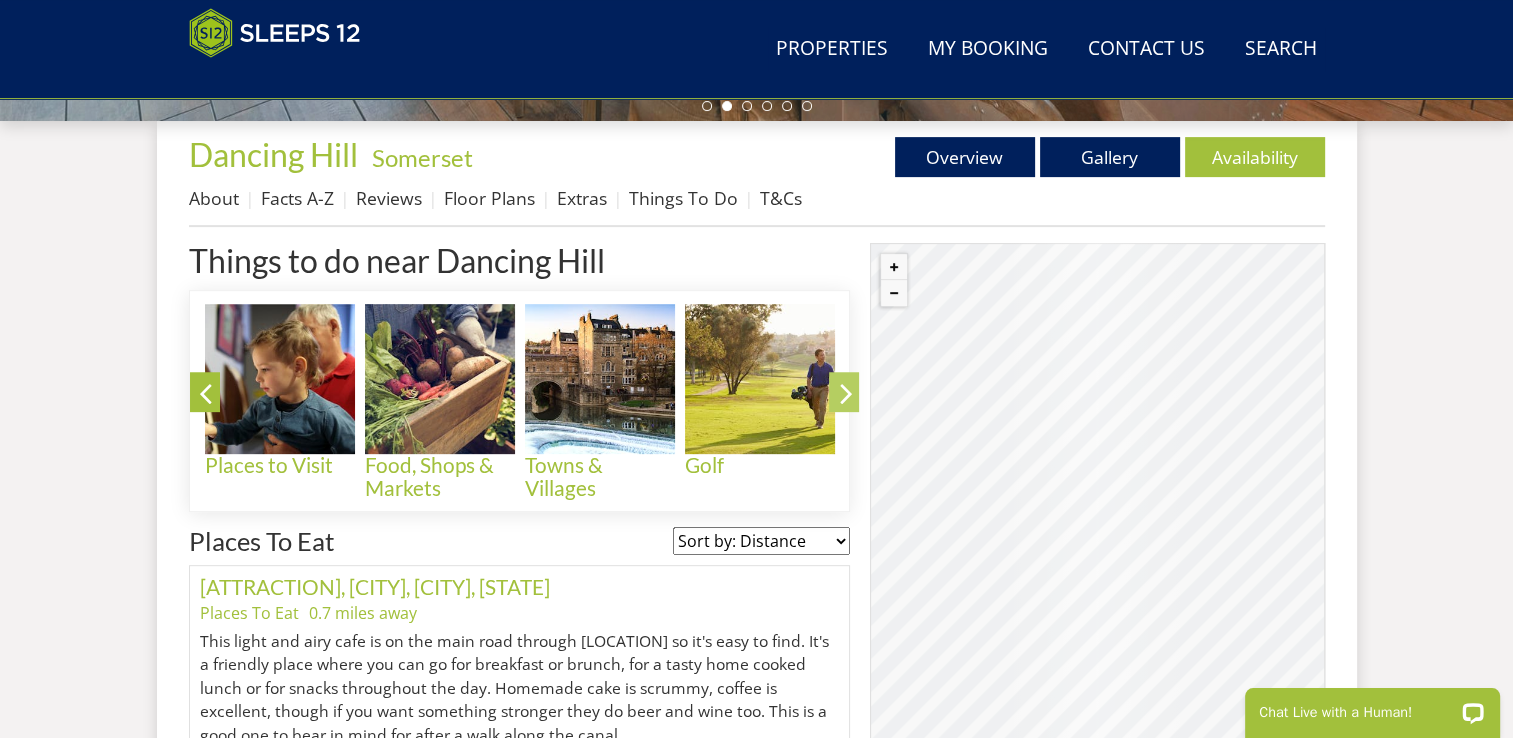 click at bounding box center (846, 397) 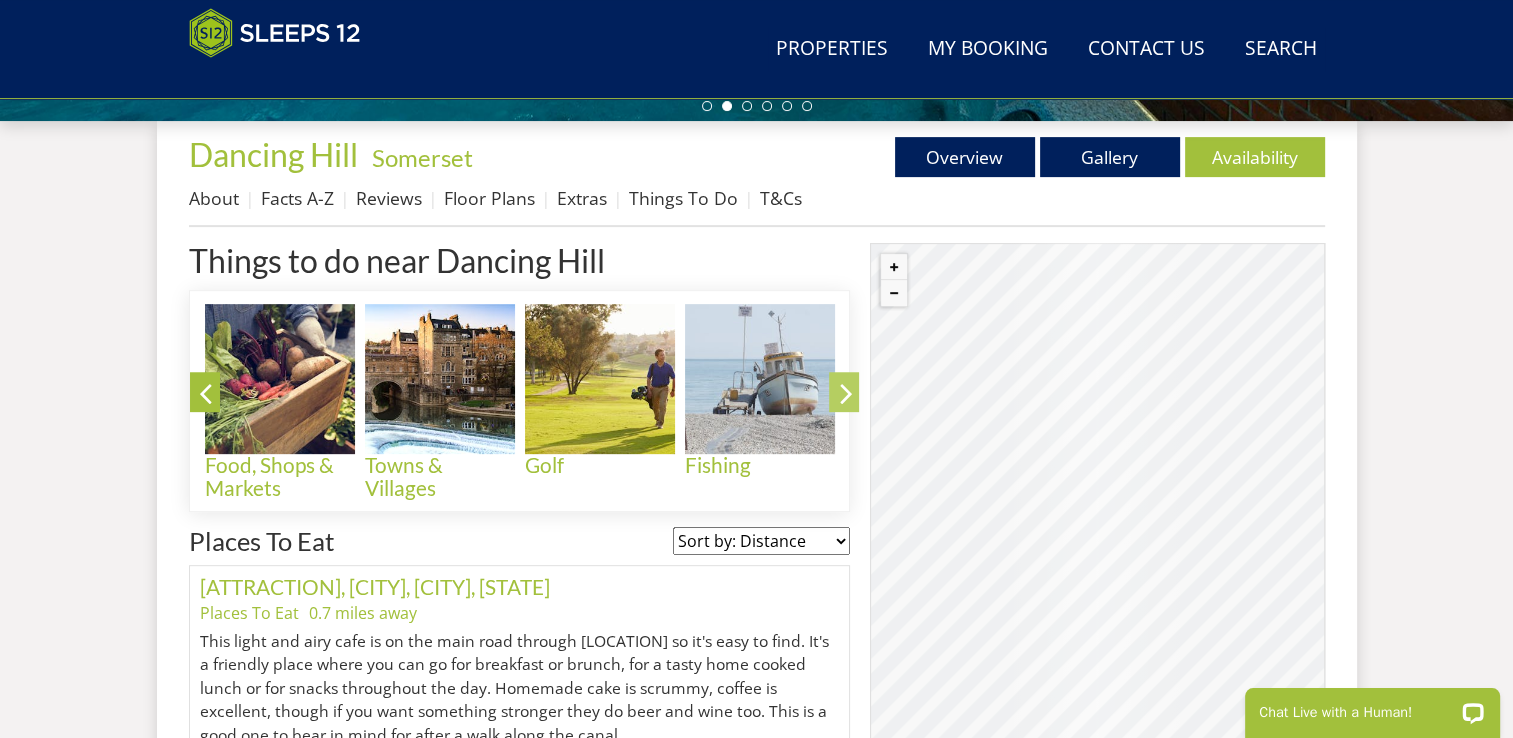 click at bounding box center (846, 397) 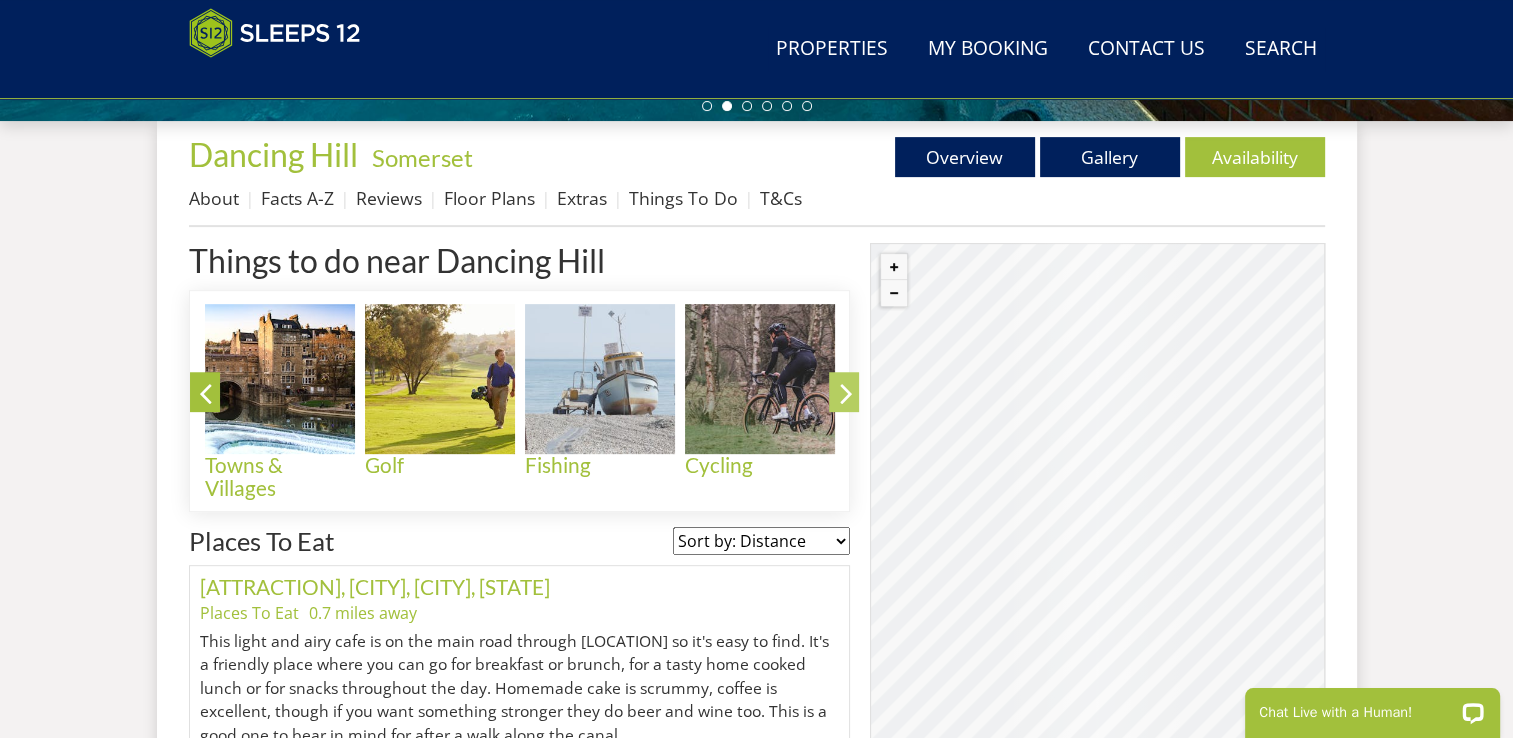 click at bounding box center (846, 397) 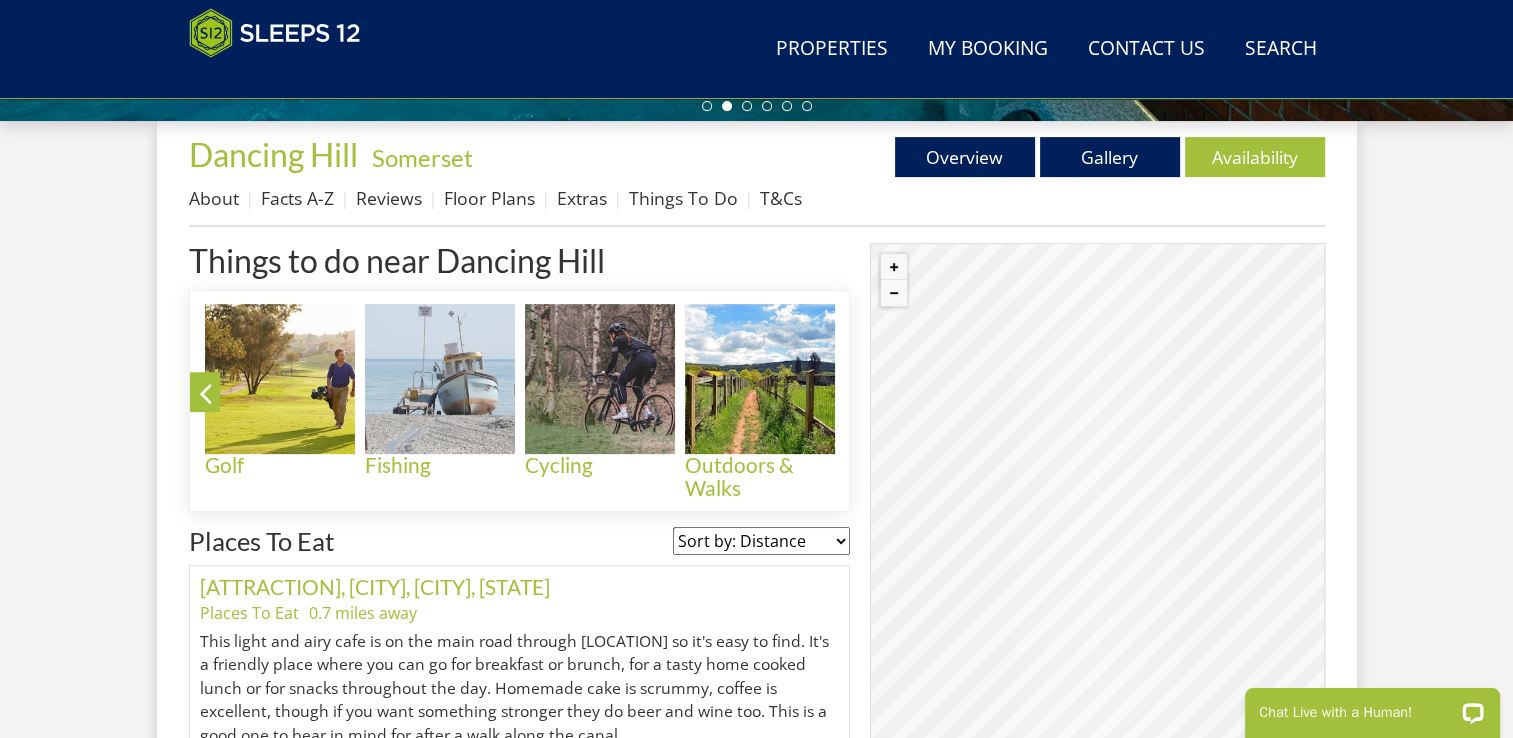 click at bounding box center (846, 397) 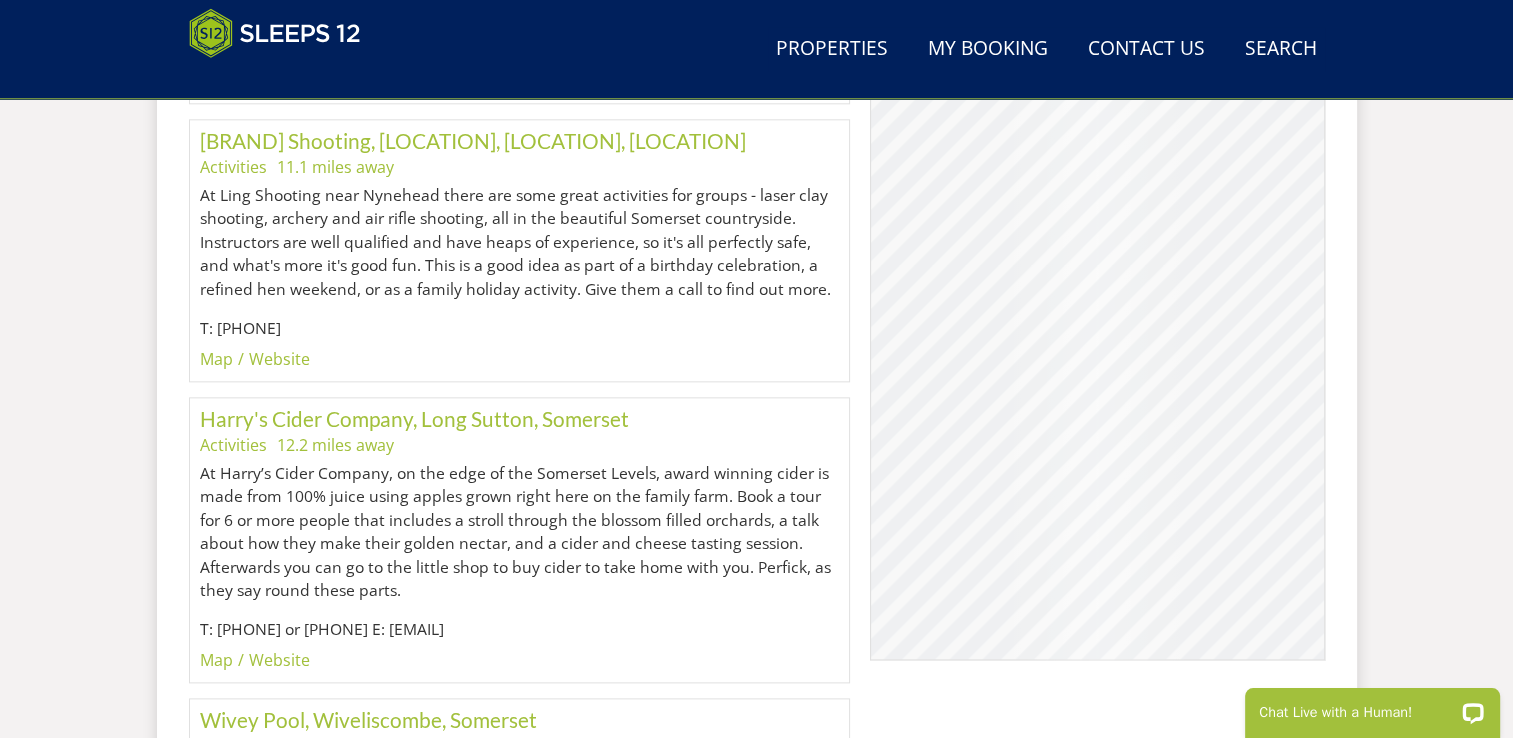 scroll, scrollTop: 9882, scrollLeft: 0, axis: vertical 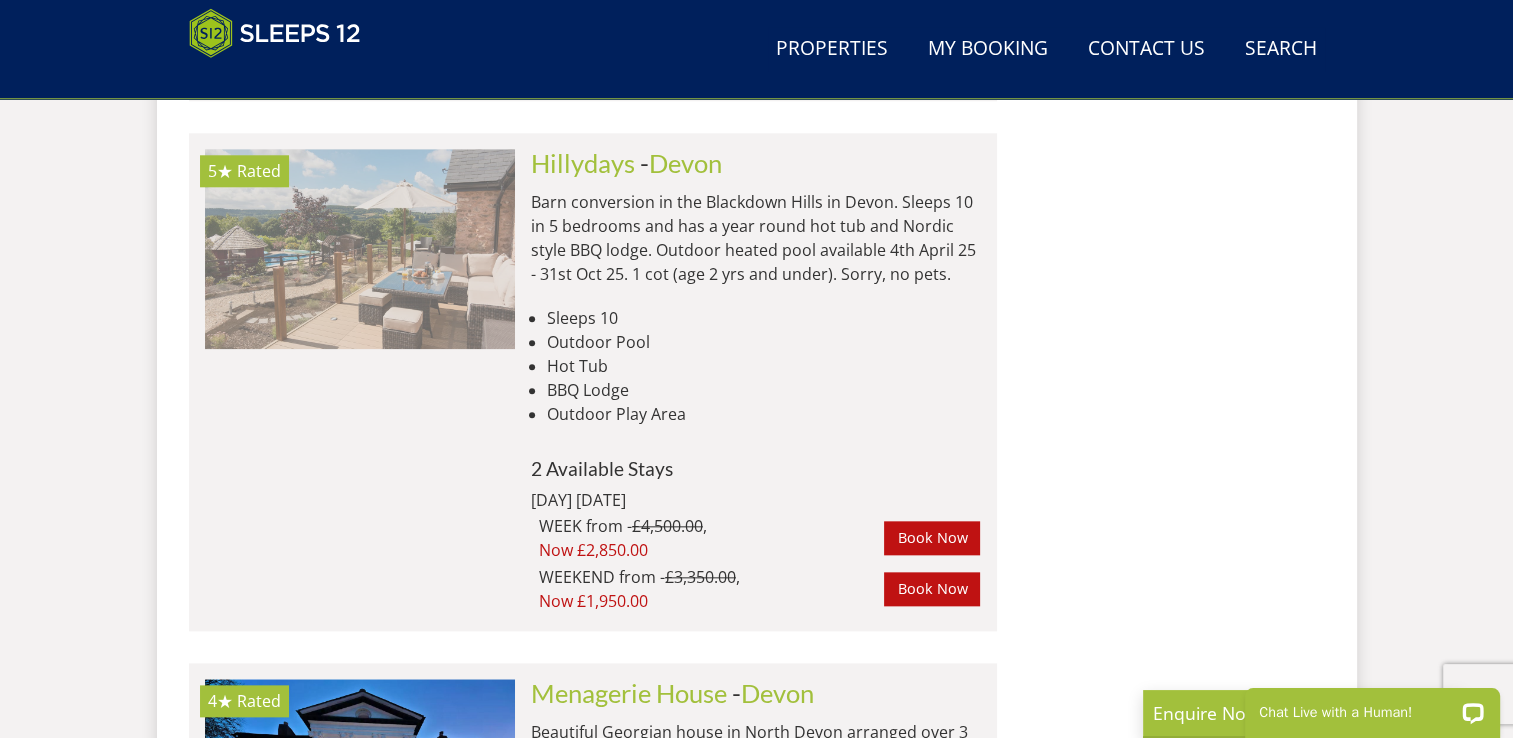 click at bounding box center (360, 249) 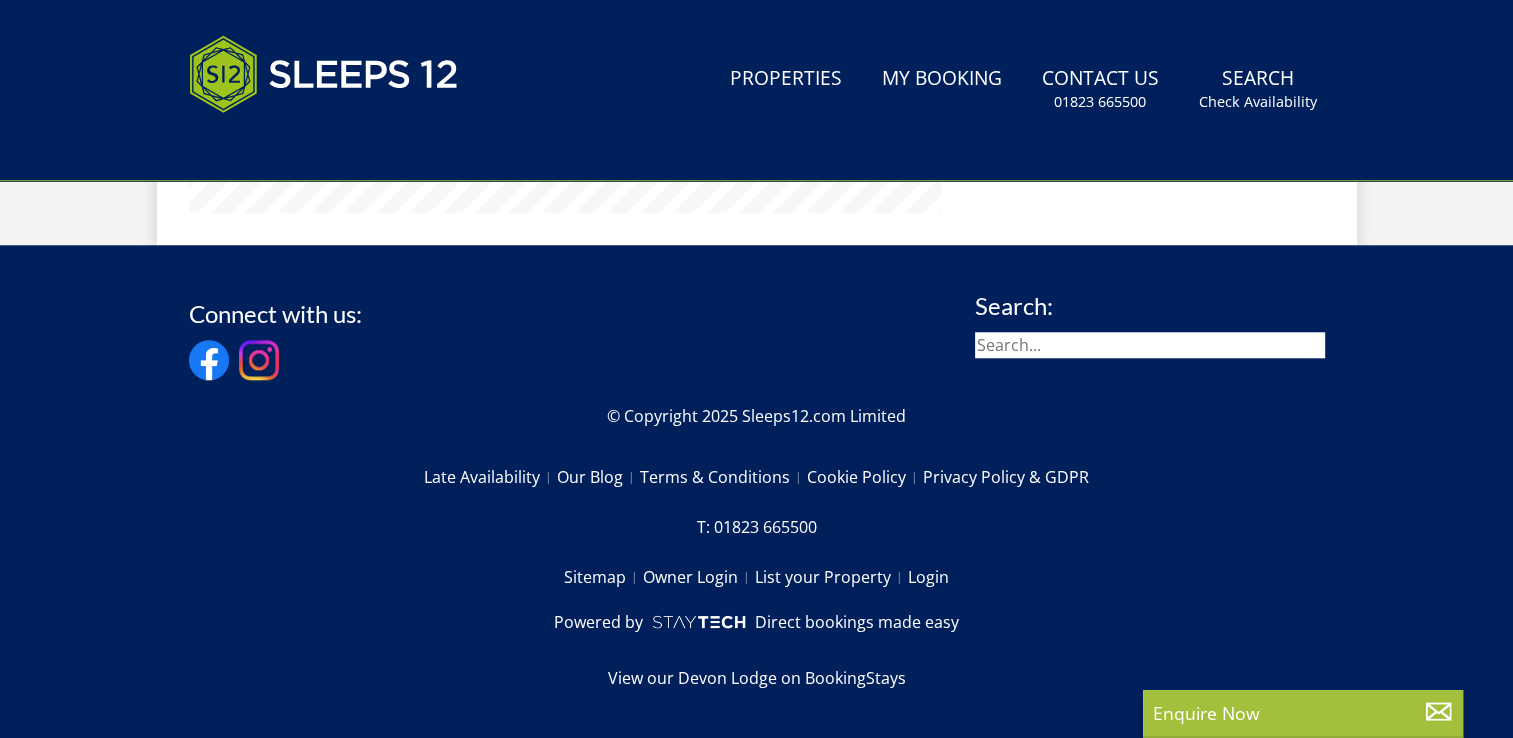 scroll, scrollTop: 0, scrollLeft: 0, axis: both 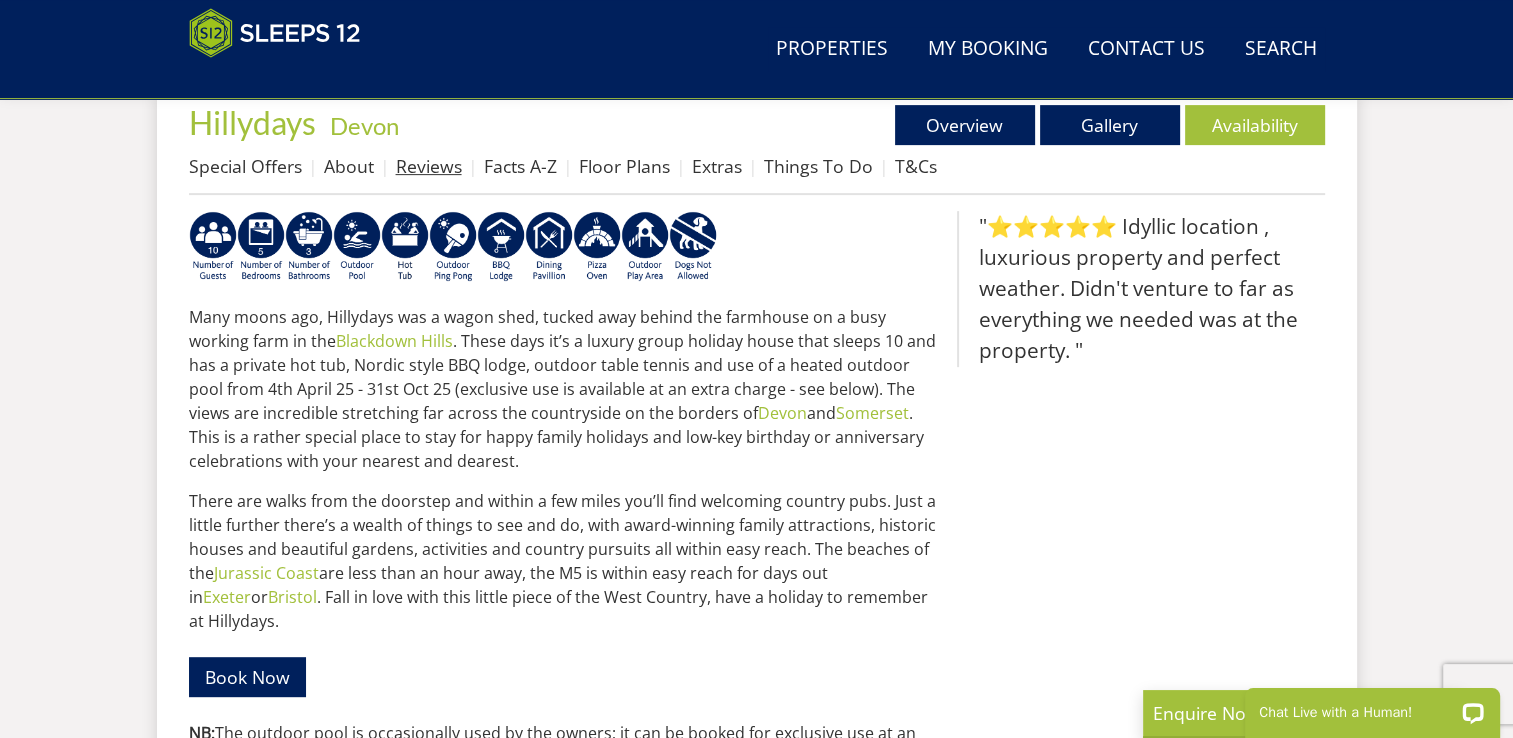 click on "Reviews" at bounding box center (429, 166) 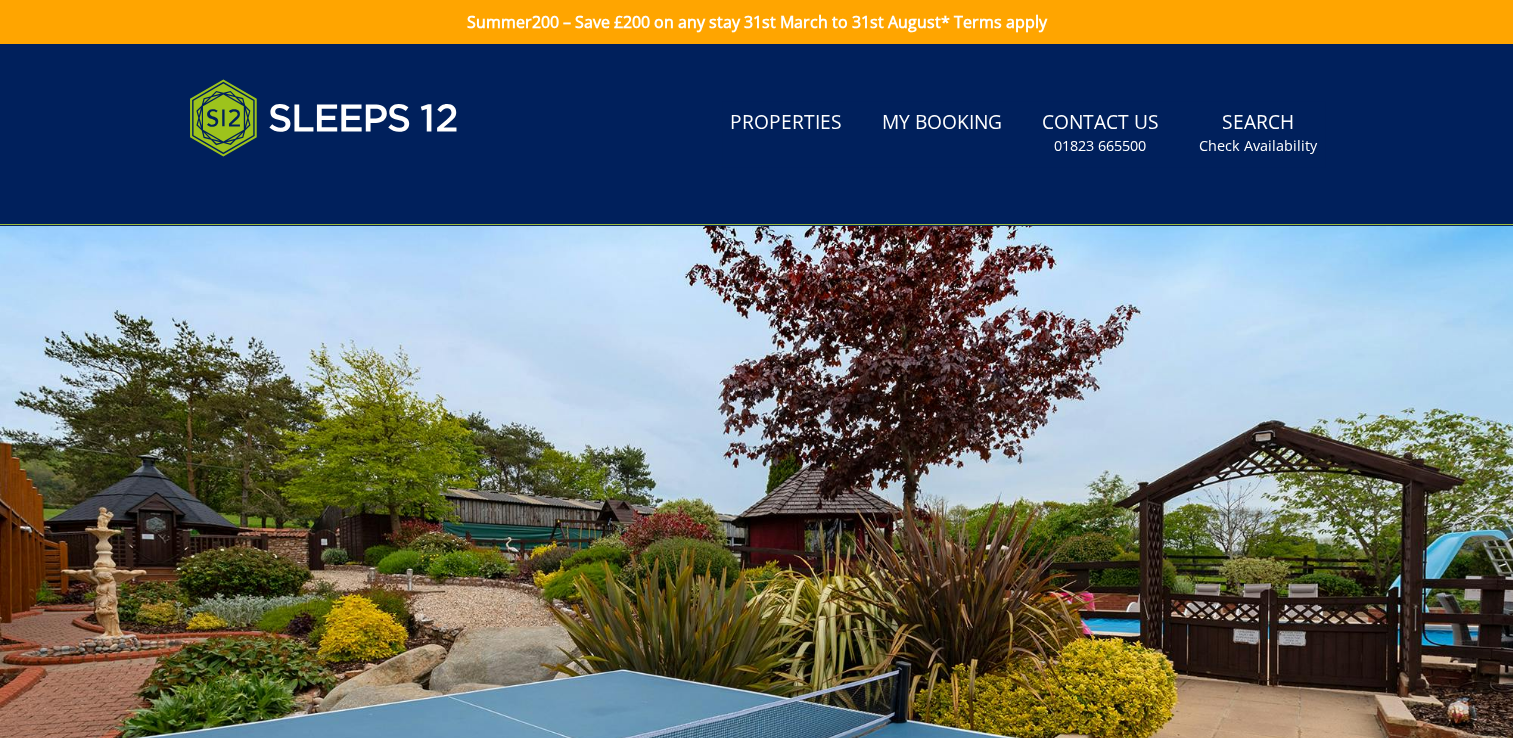 scroll, scrollTop: 36, scrollLeft: 0, axis: vertical 